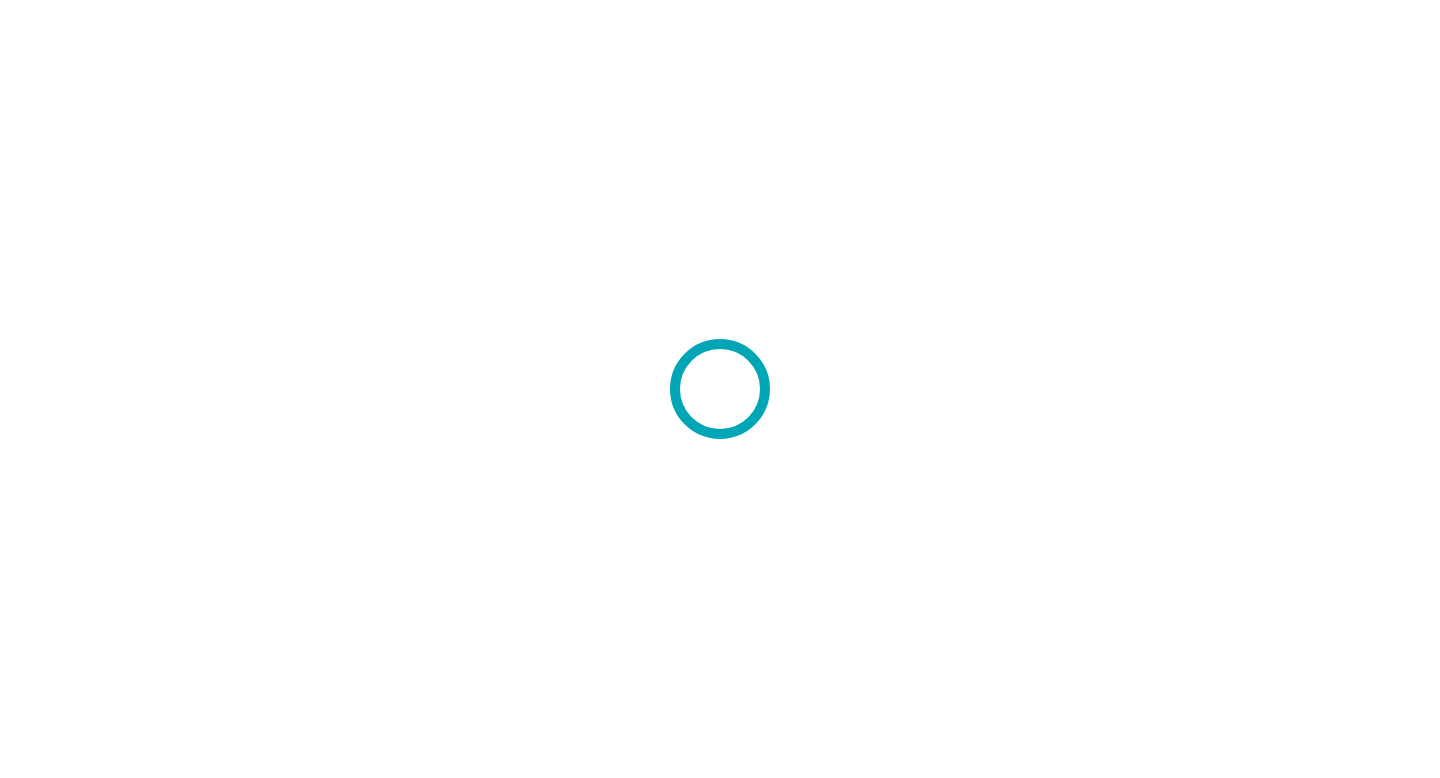 scroll, scrollTop: 0, scrollLeft: 0, axis: both 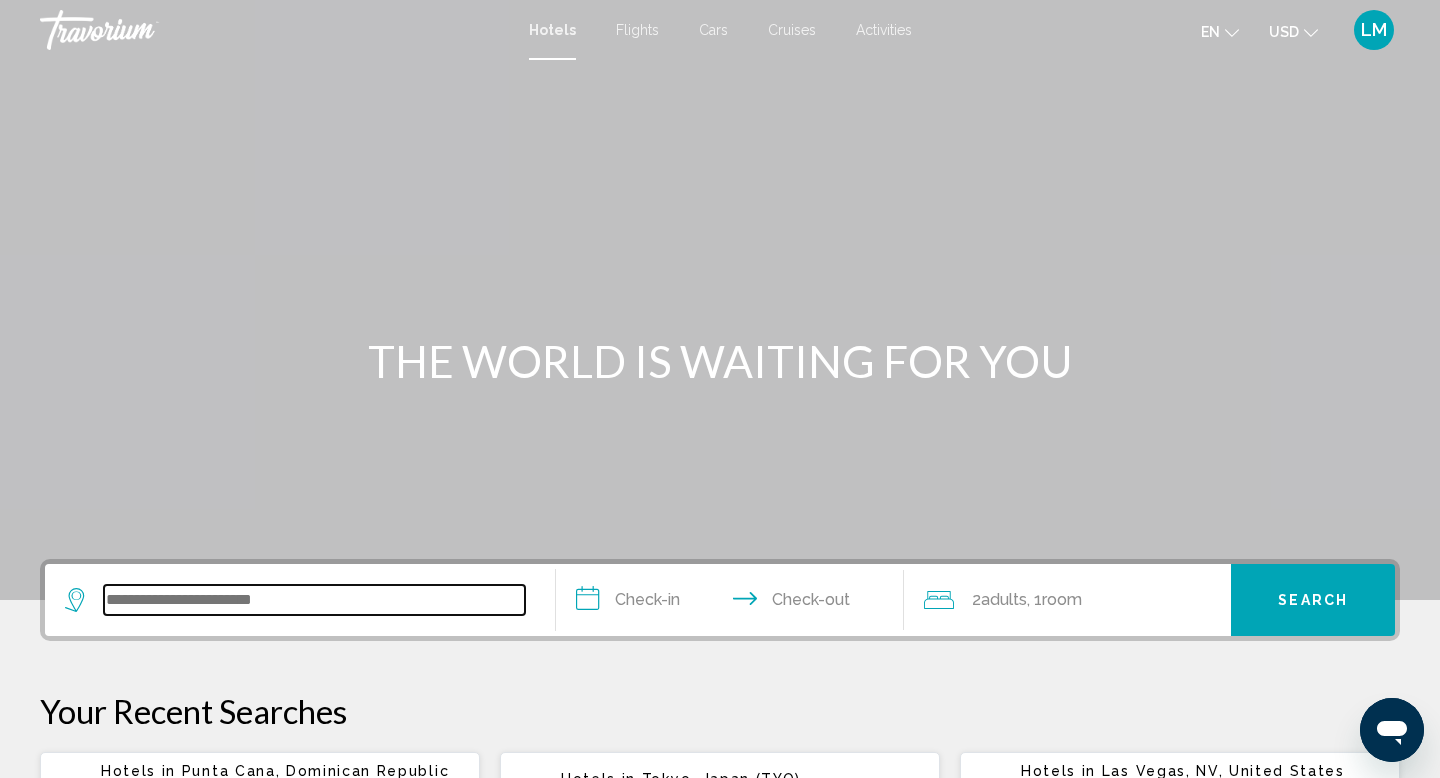 click at bounding box center (314, 600) 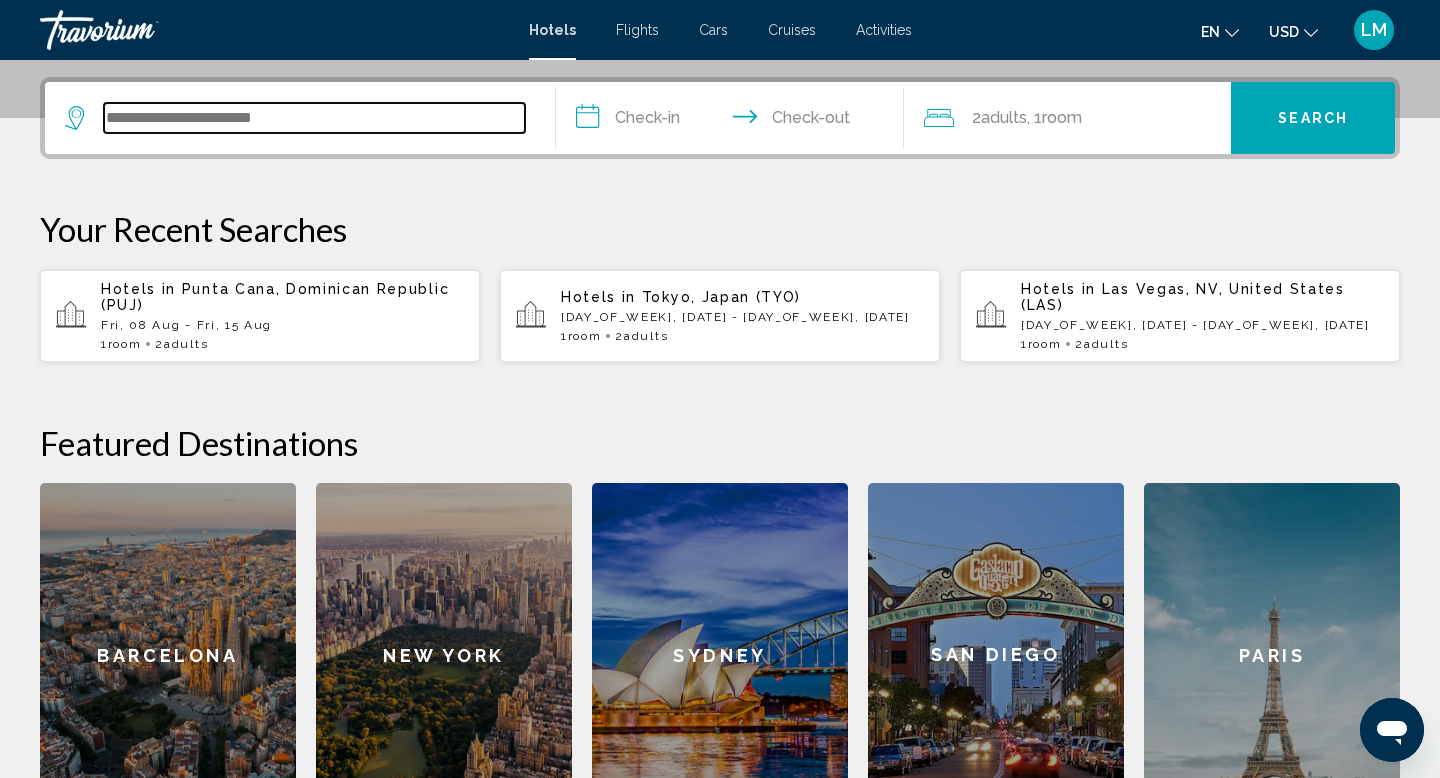scroll, scrollTop: 494, scrollLeft: 0, axis: vertical 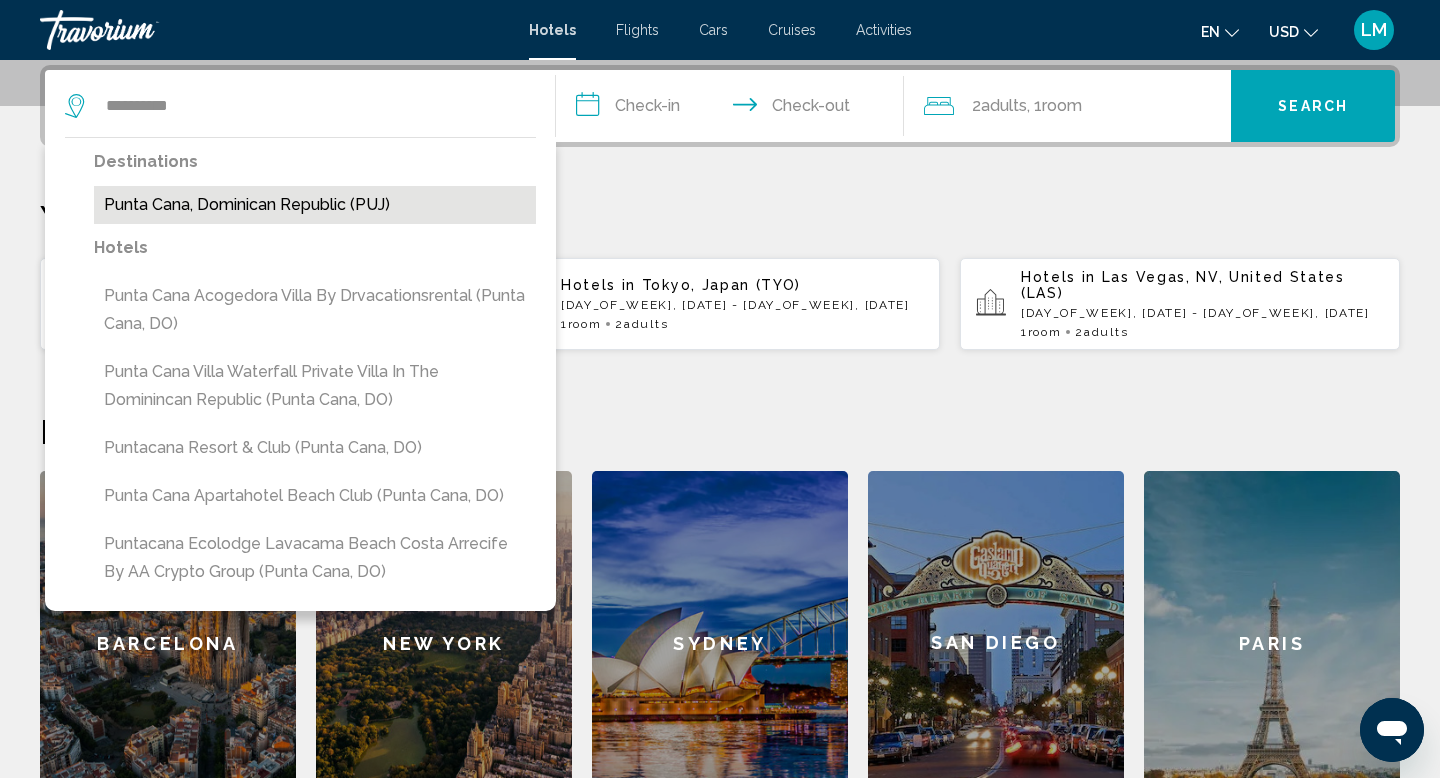 click on "Punta Cana, Dominican Republic (PUJ)" at bounding box center [315, 205] 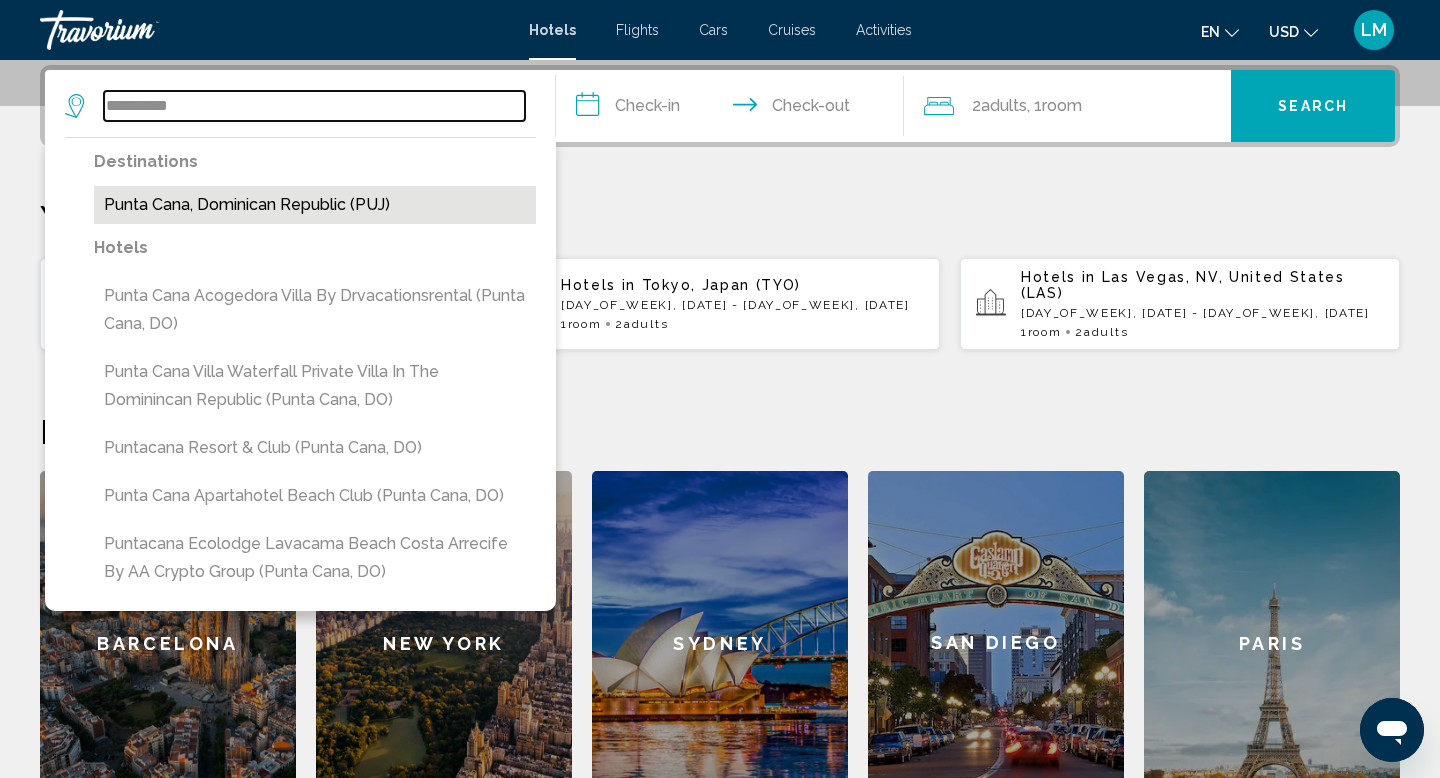 type on "**********" 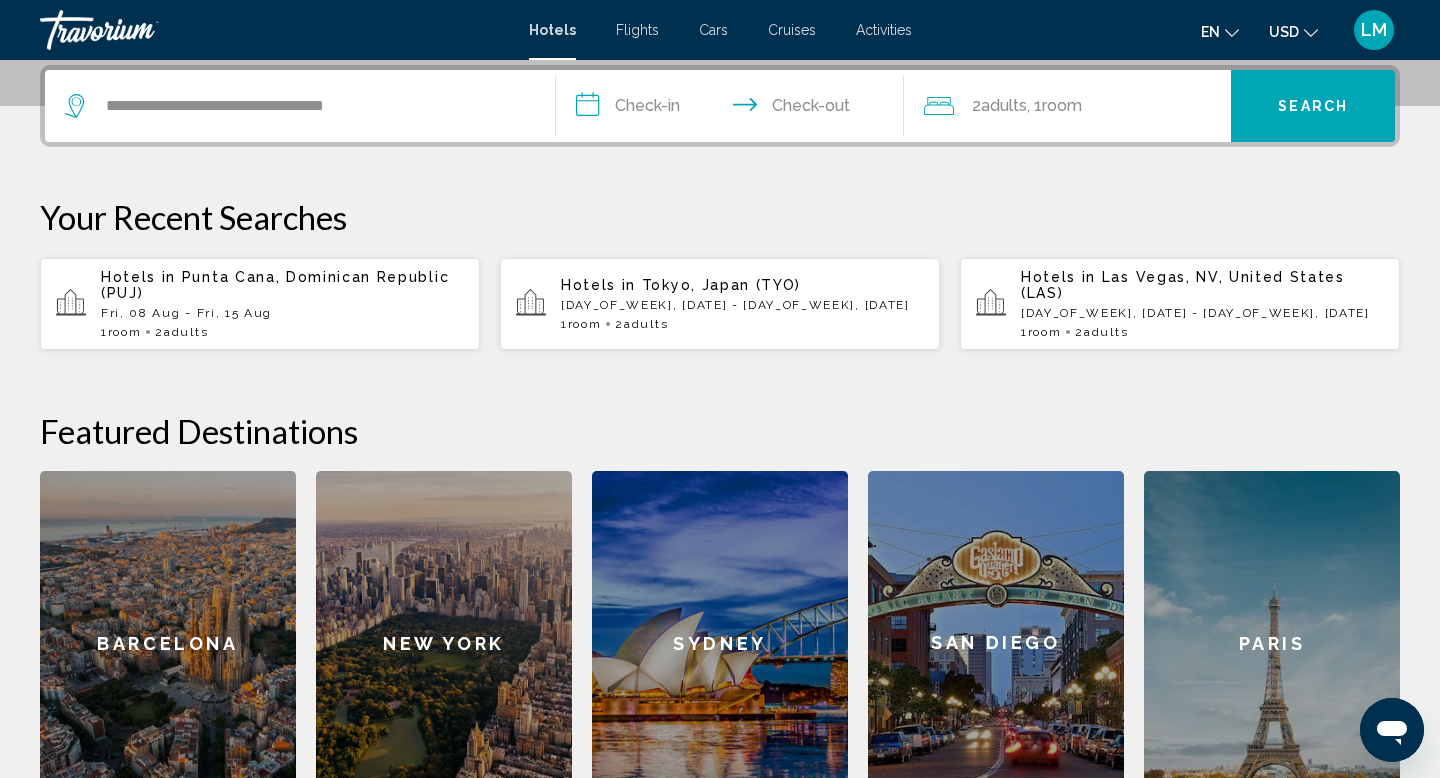 click on "**********" at bounding box center (734, 109) 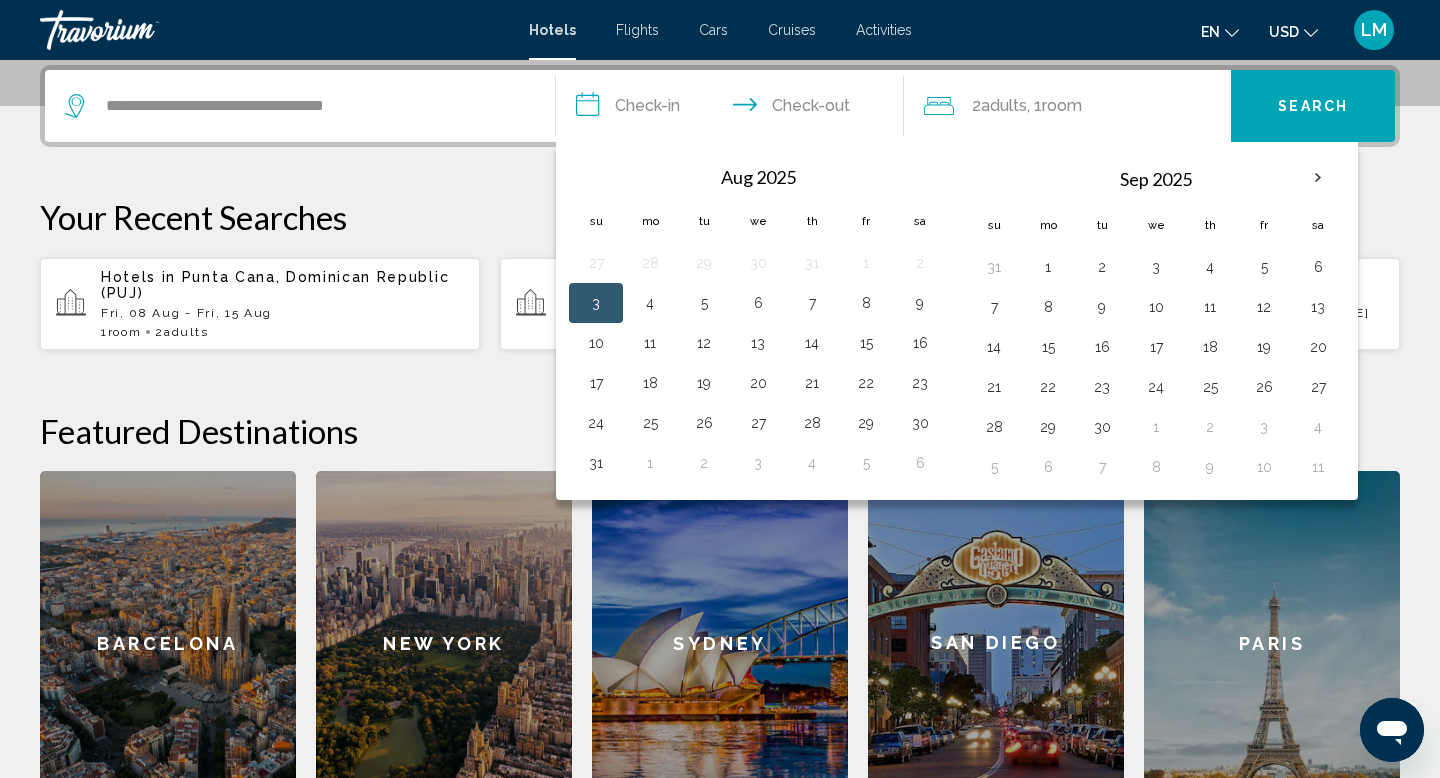 click on "3" at bounding box center [596, 303] 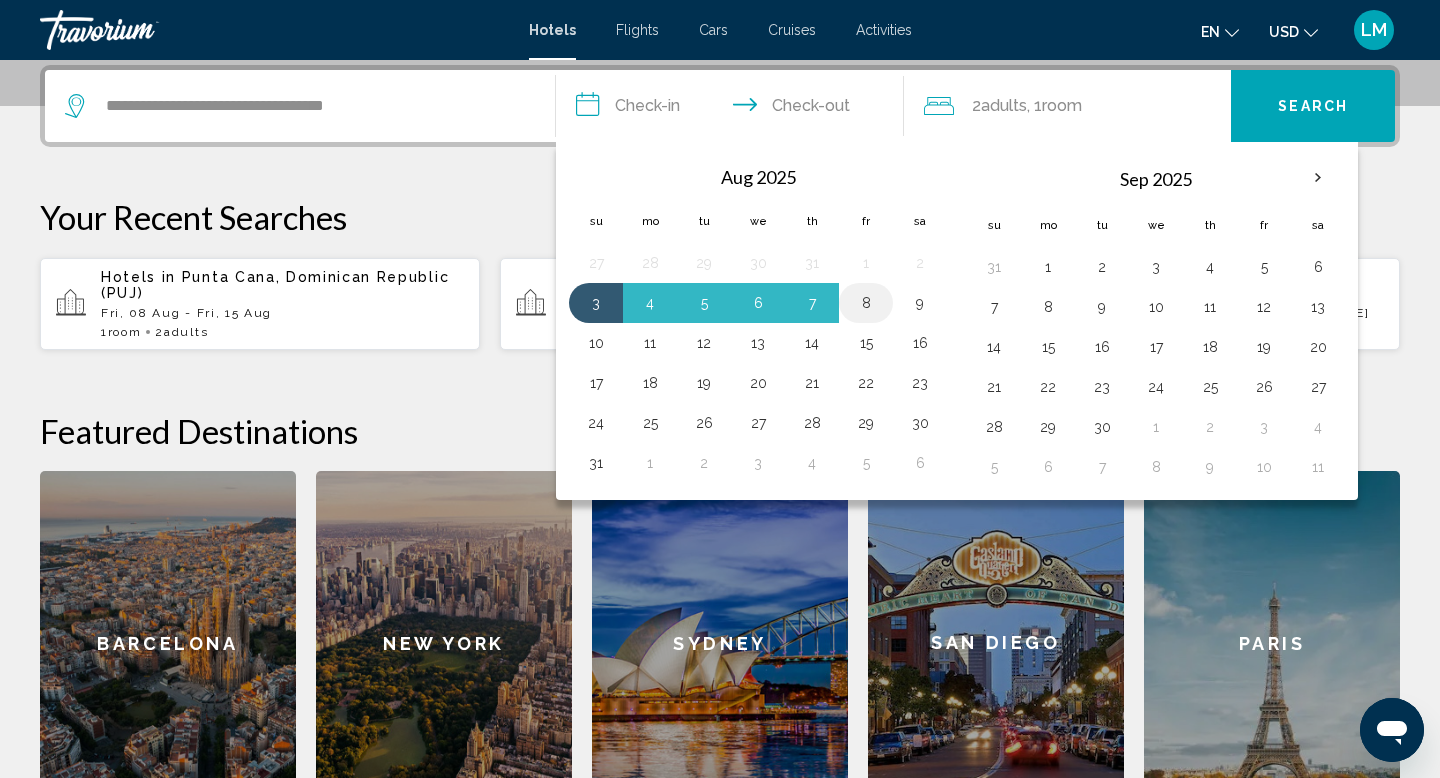 click on "8" at bounding box center (866, 303) 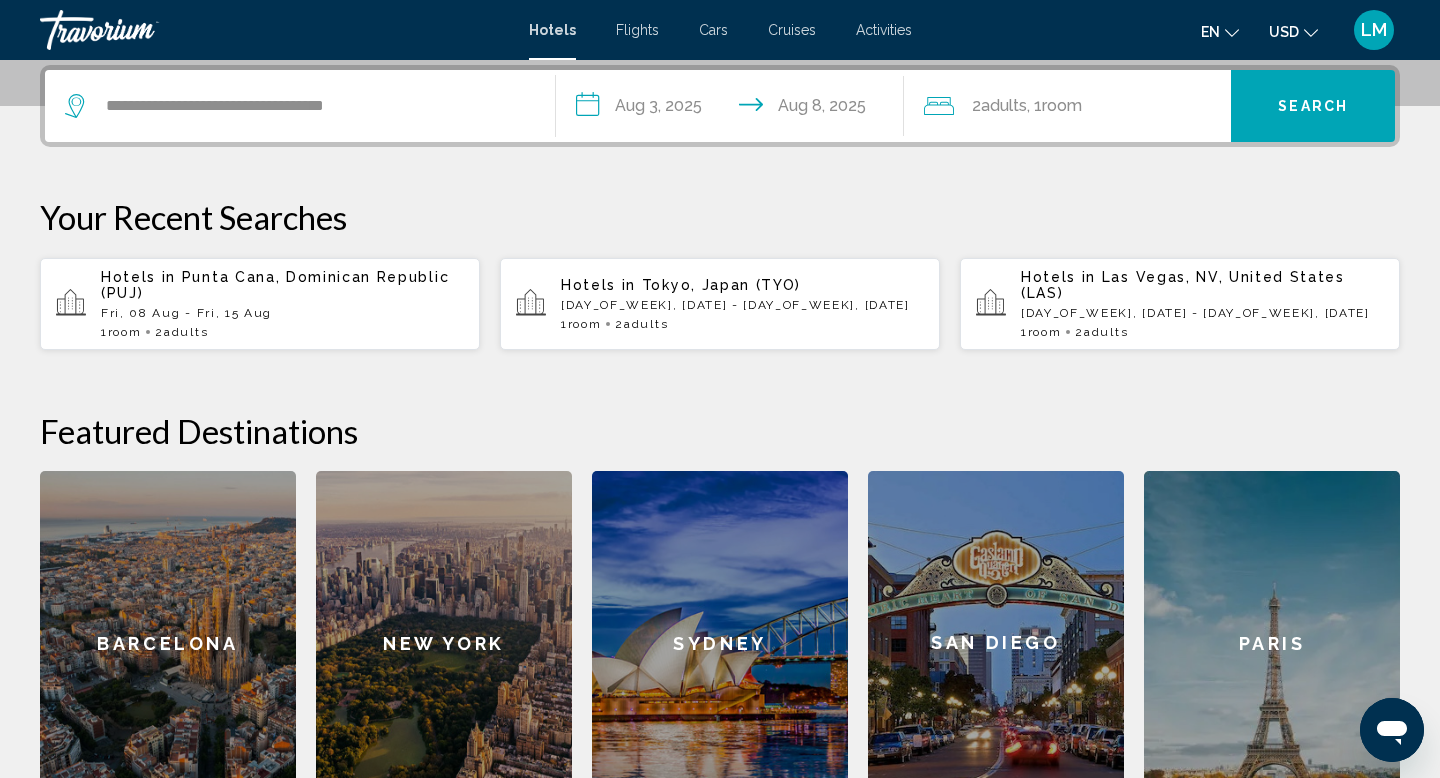 click on "**********" at bounding box center (734, 109) 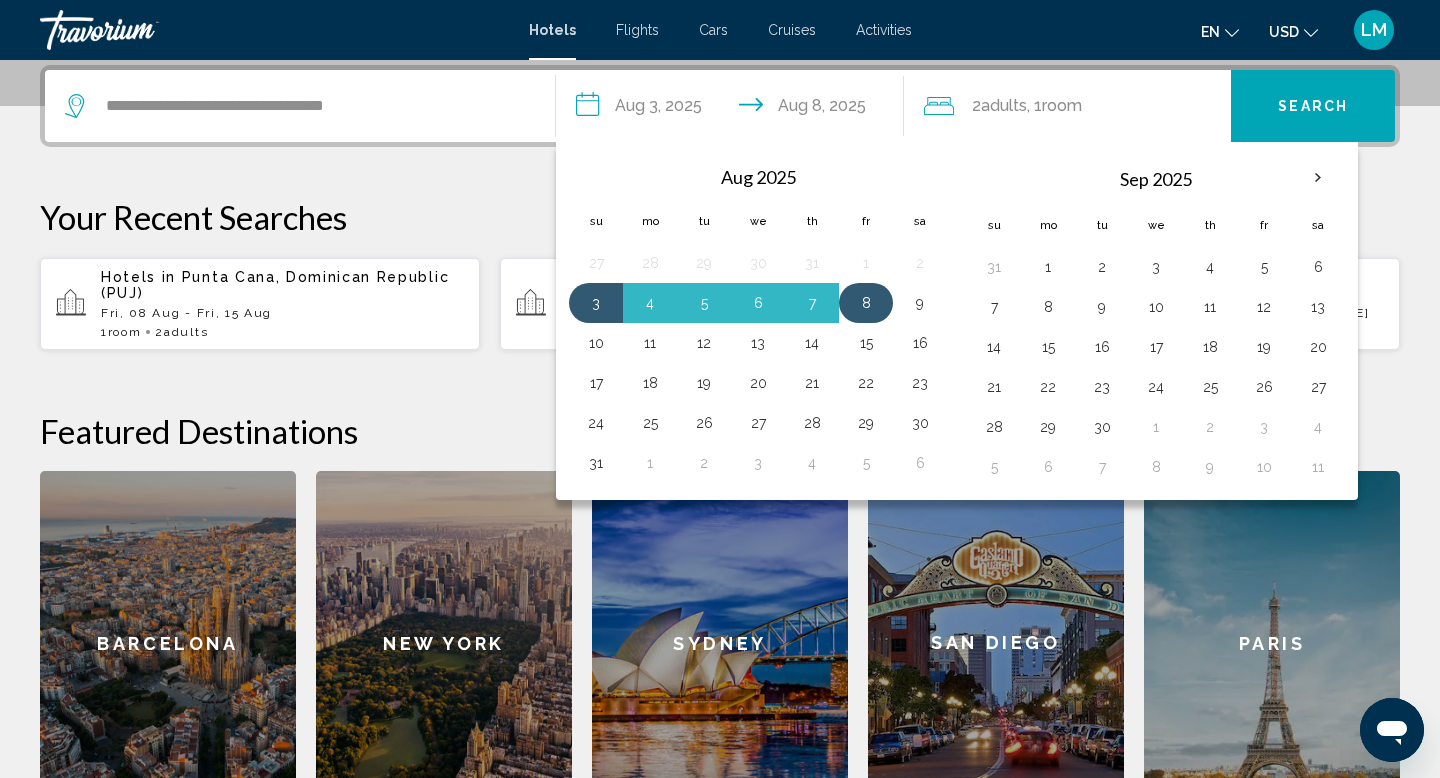 click on "8" at bounding box center (866, 303) 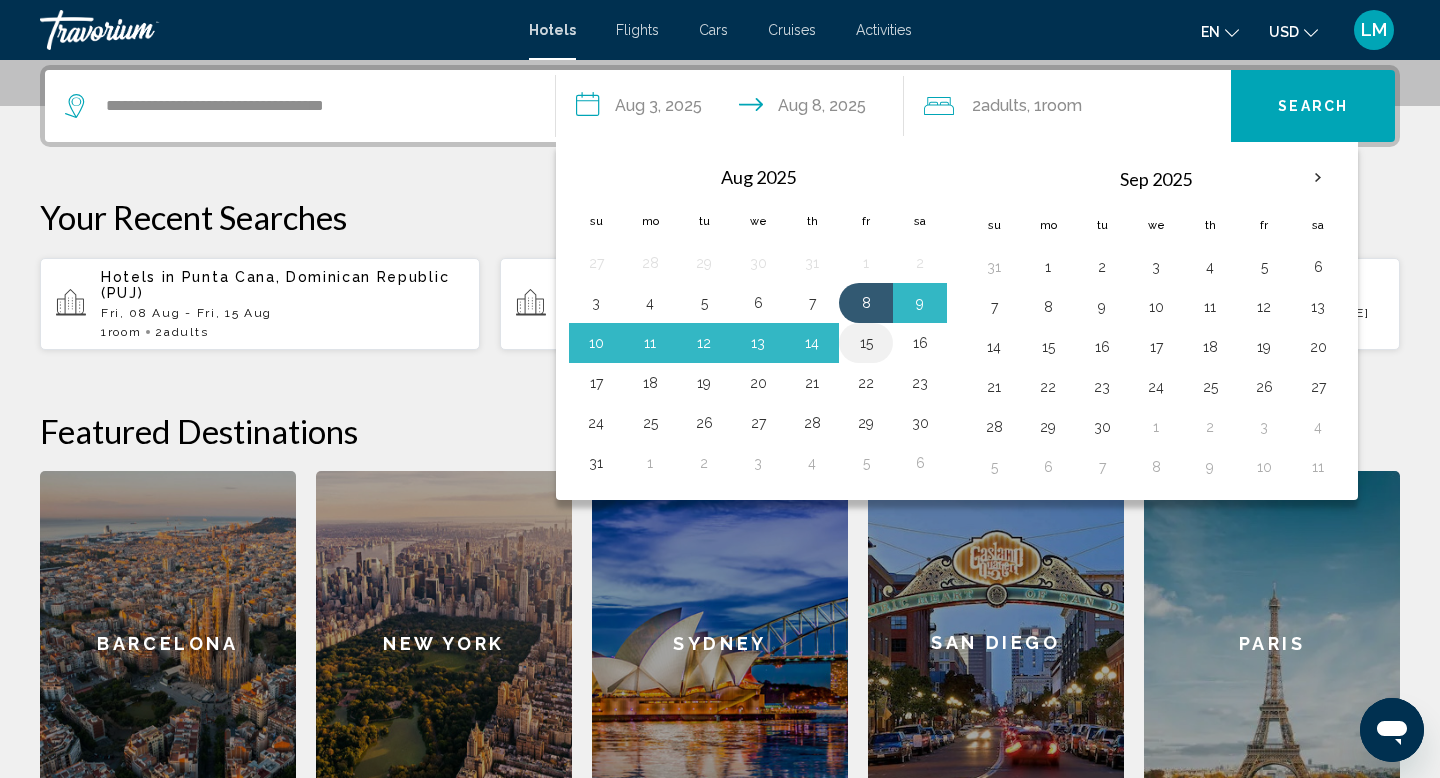 click on "15" at bounding box center (866, 343) 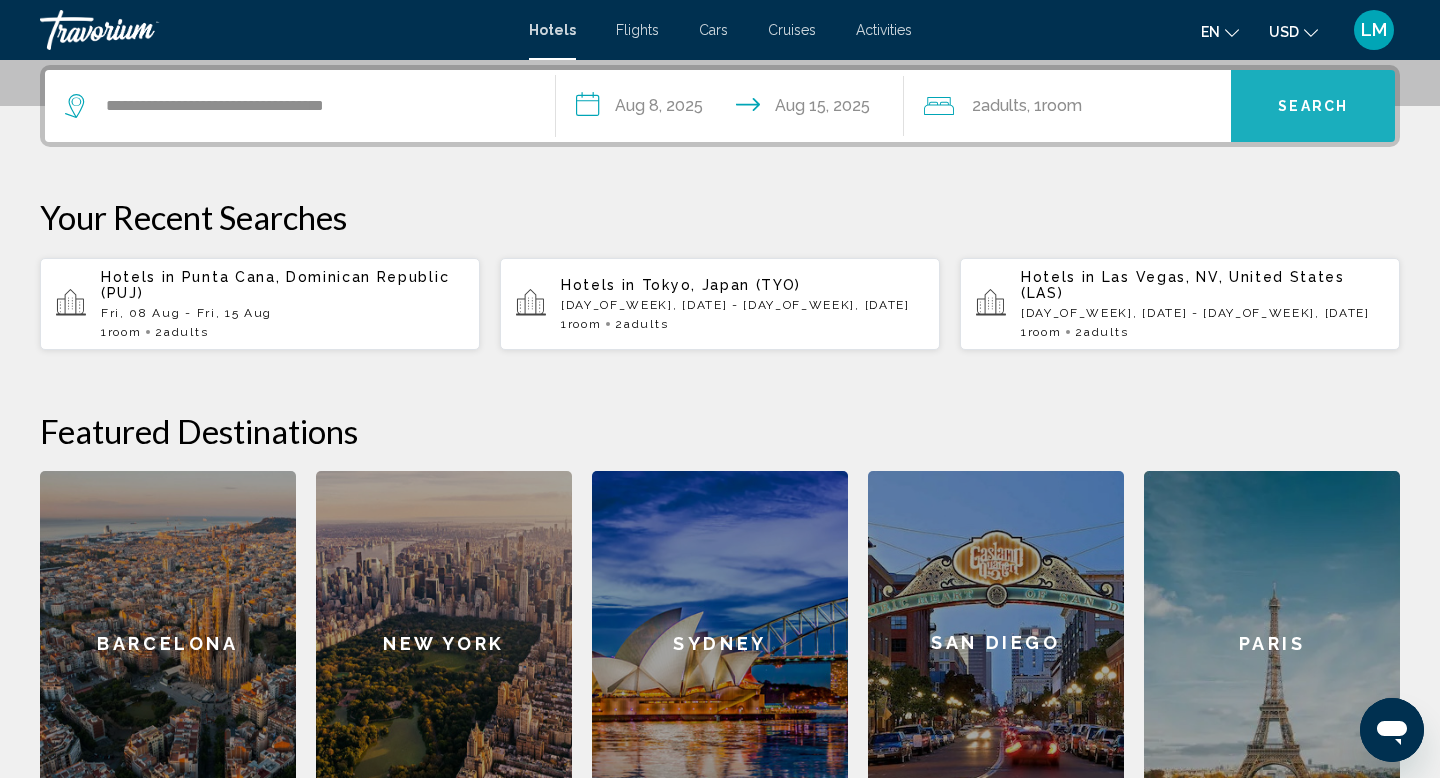 click on "Search" at bounding box center [1313, 106] 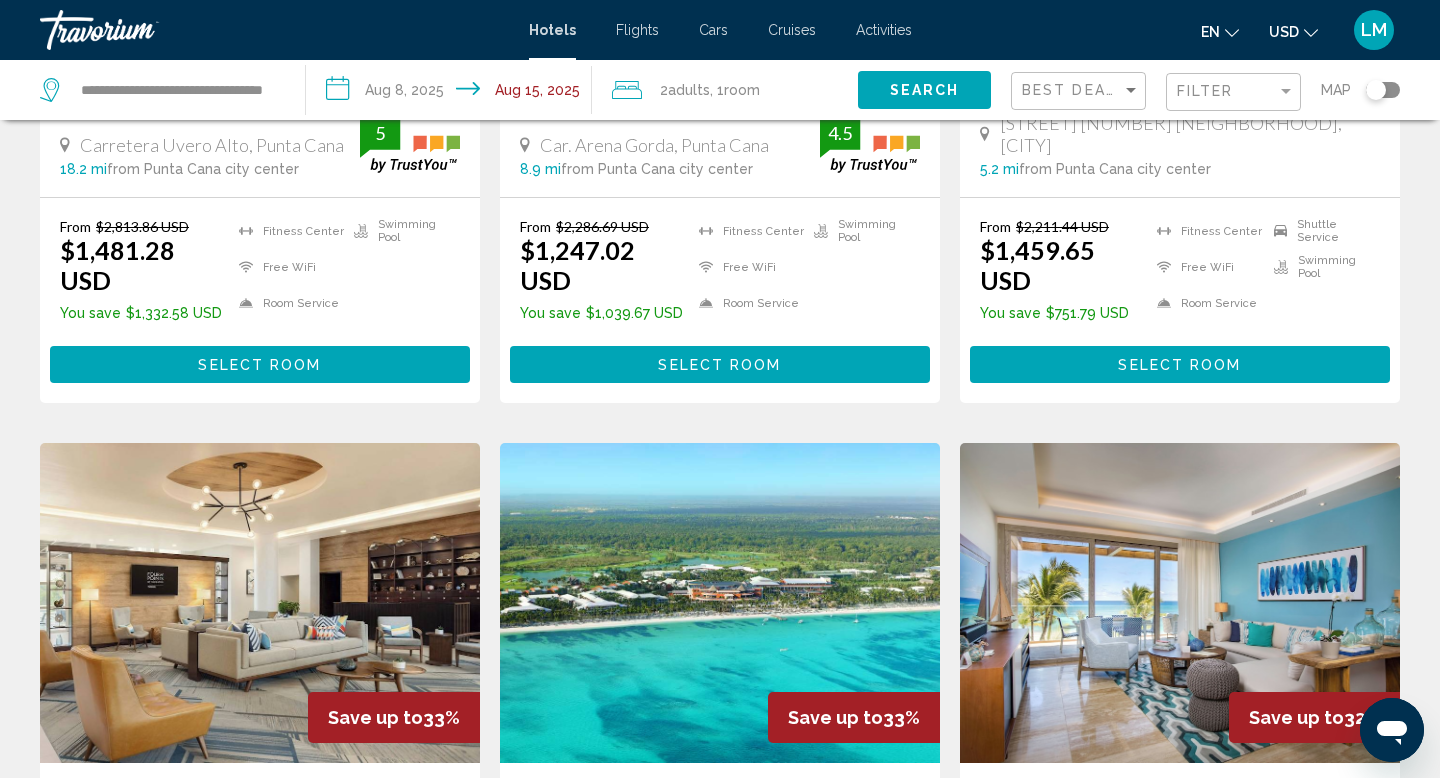 scroll, scrollTop: 0, scrollLeft: 0, axis: both 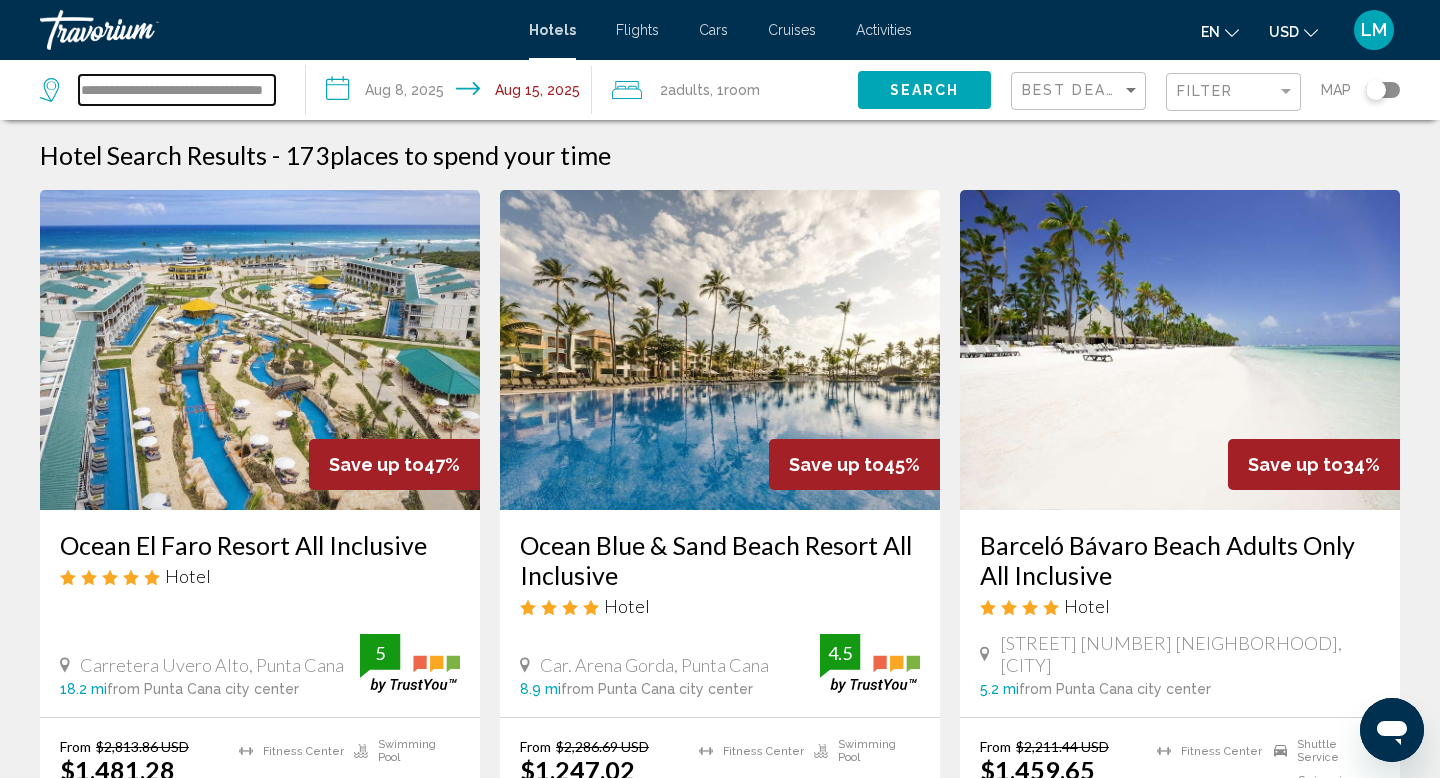 click on "**********" at bounding box center [177, 90] 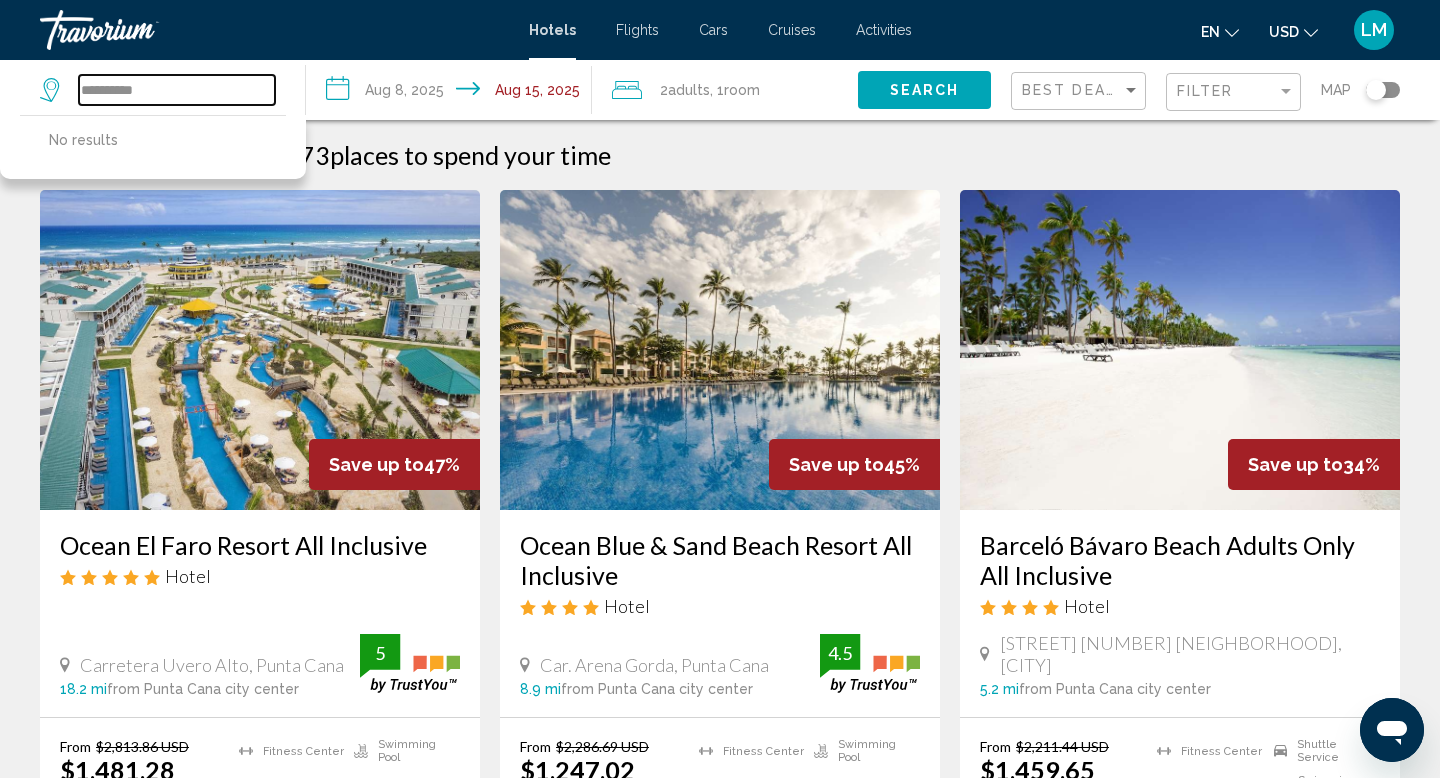 click on "**********" at bounding box center (177, 90) 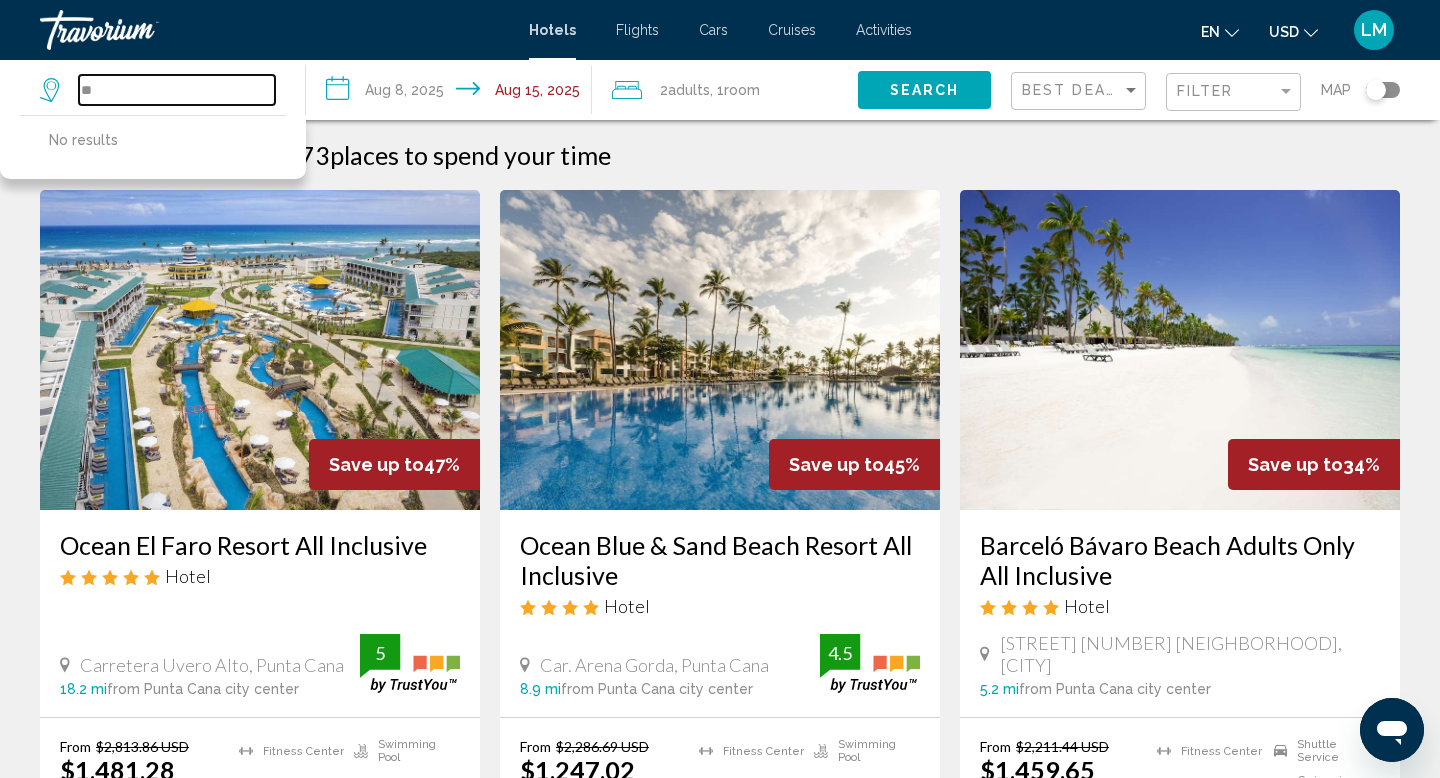 type on "*" 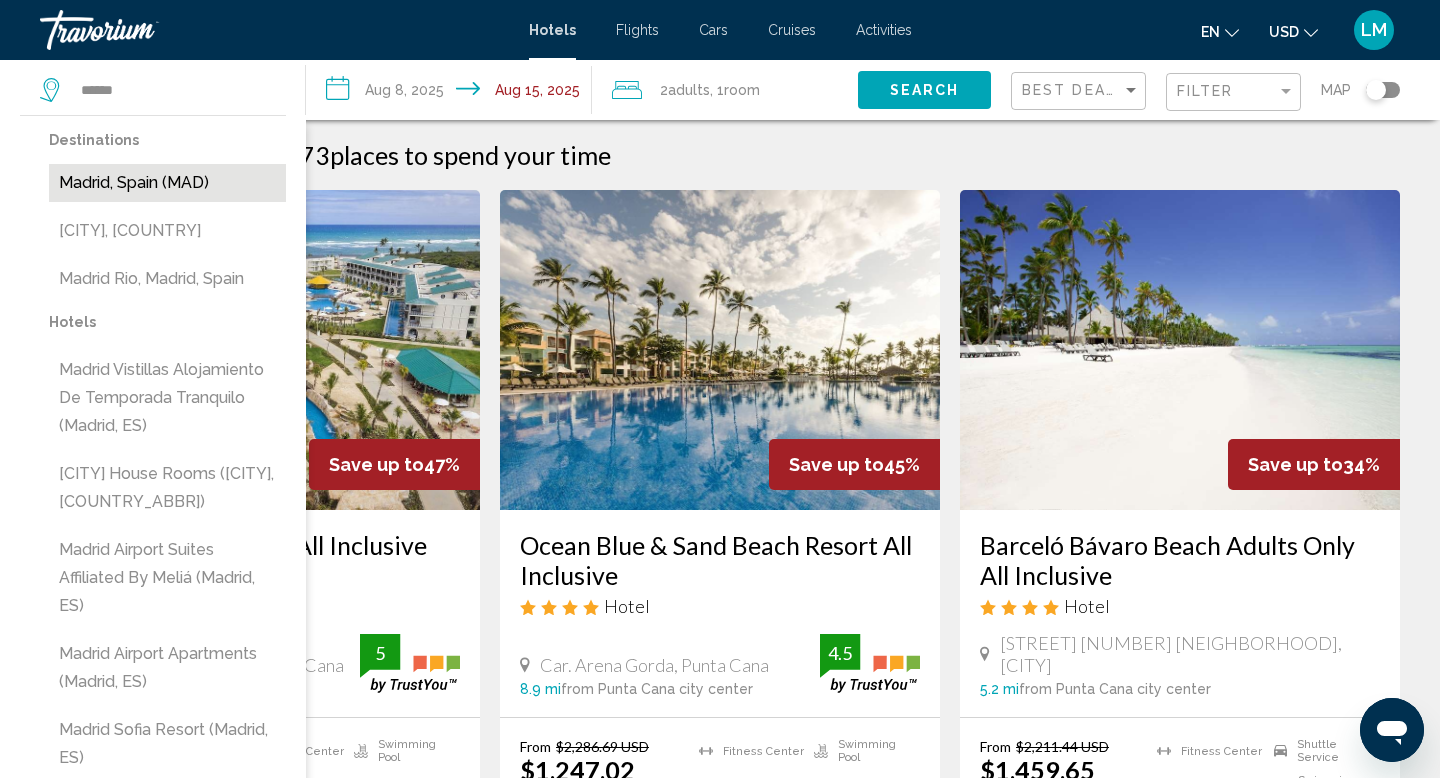 click on "Madrid, Spain (MAD)" at bounding box center (167, 183) 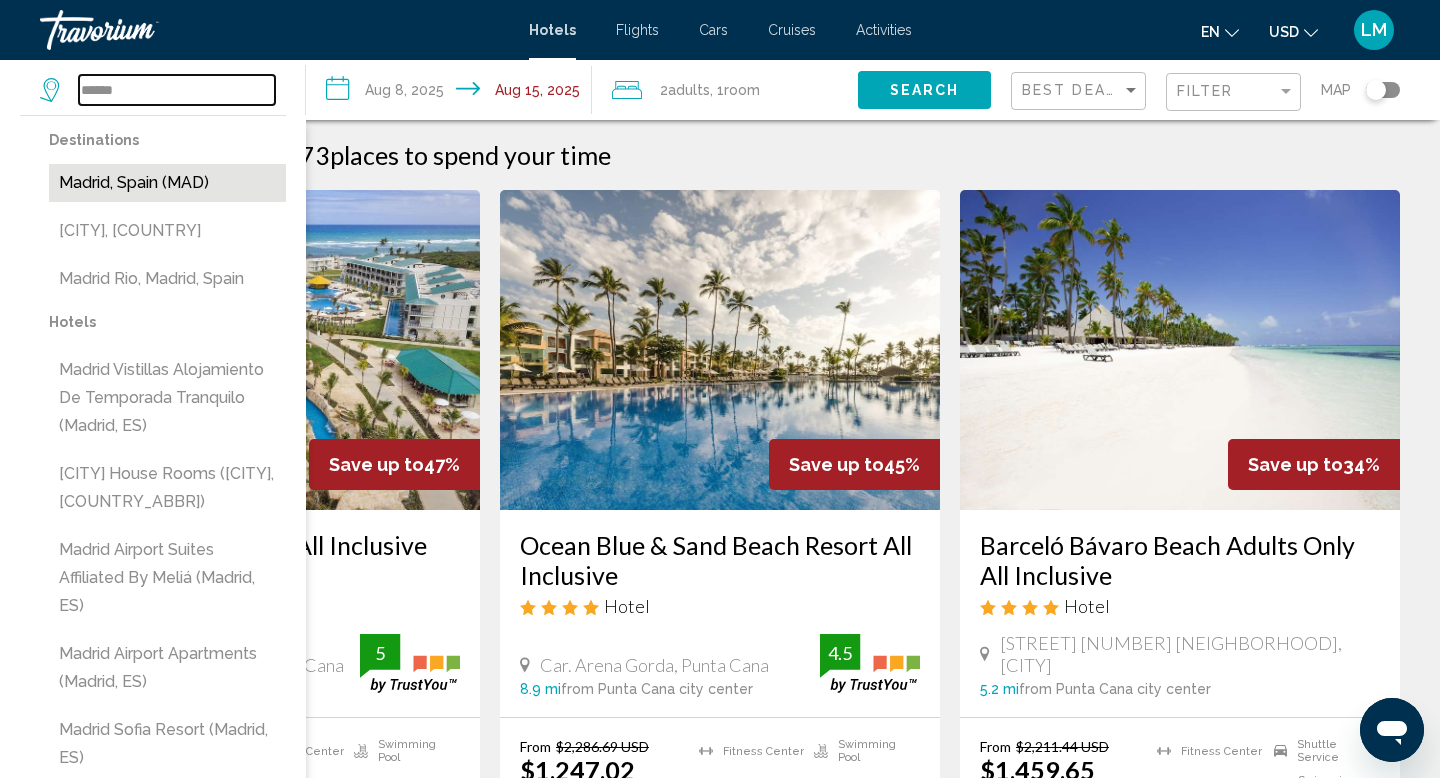 type on "**********" 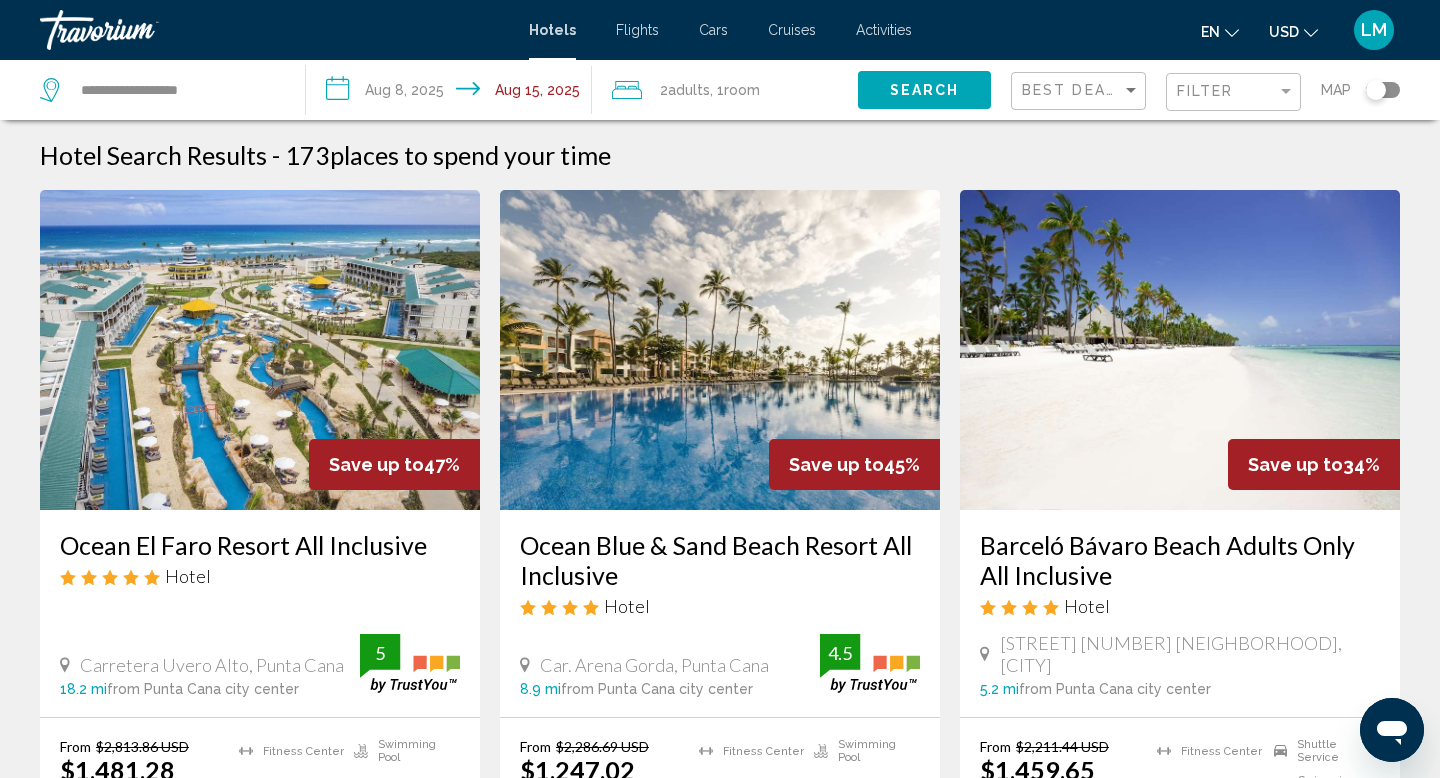 click on "**********" at bounding box center [453, 93] 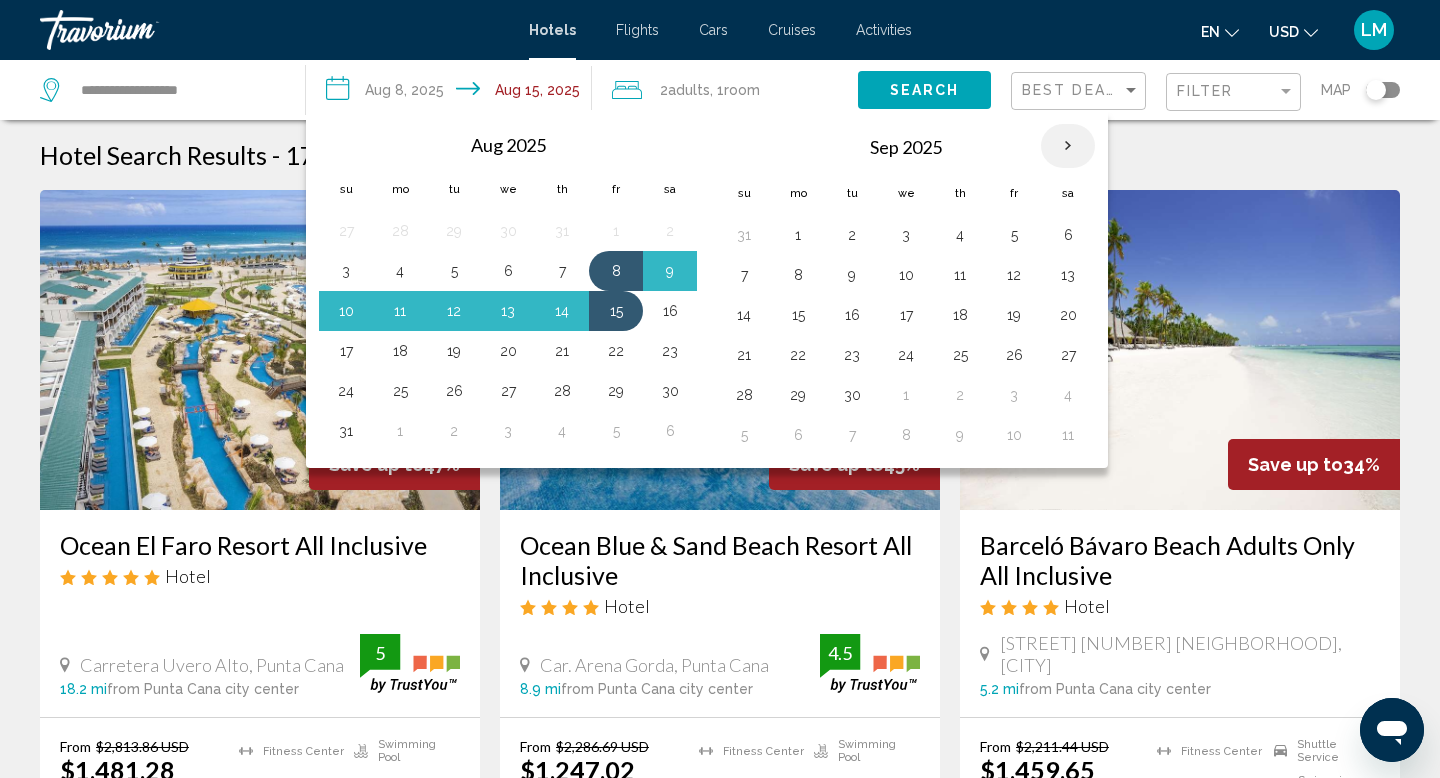 click at bounding box center (1068, 146) 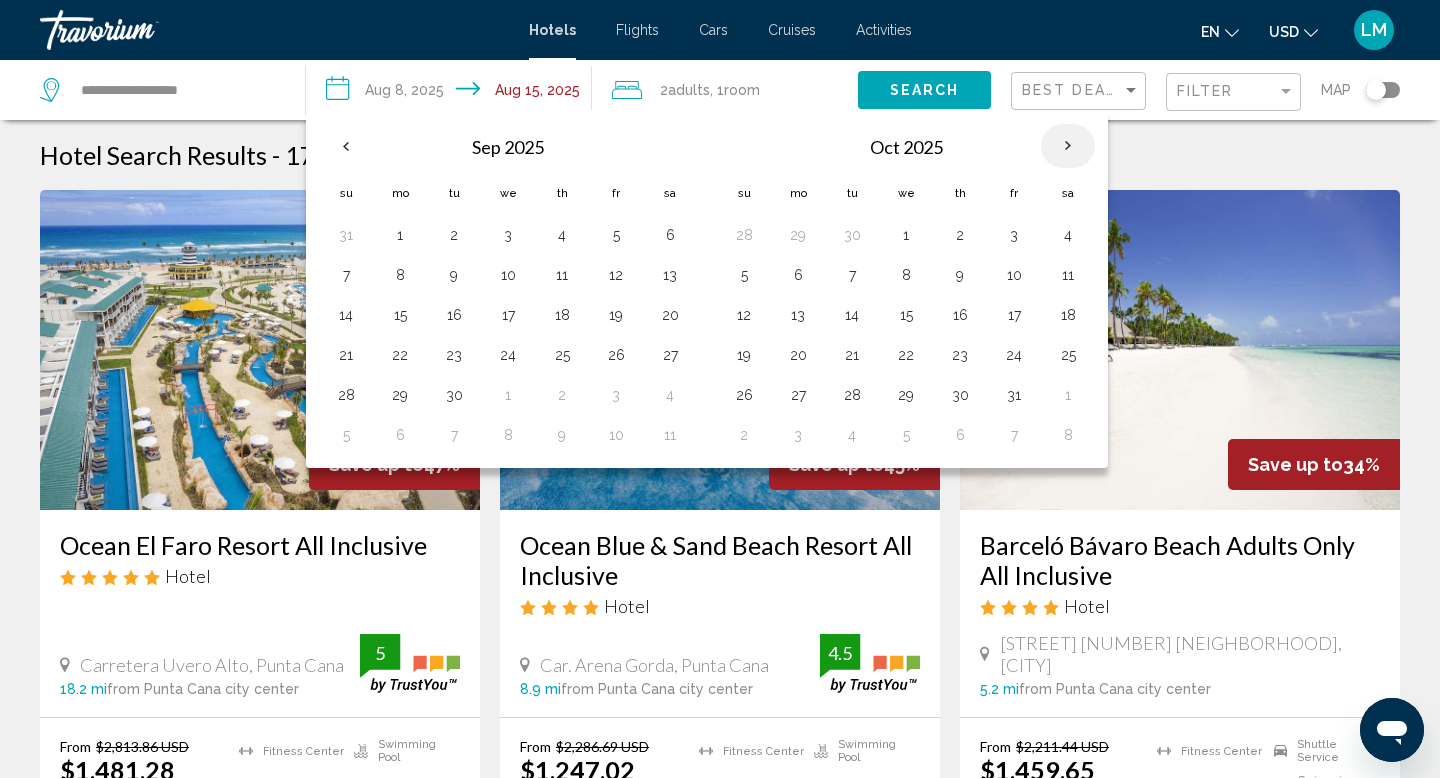 click at bounding box center (1068, 146) 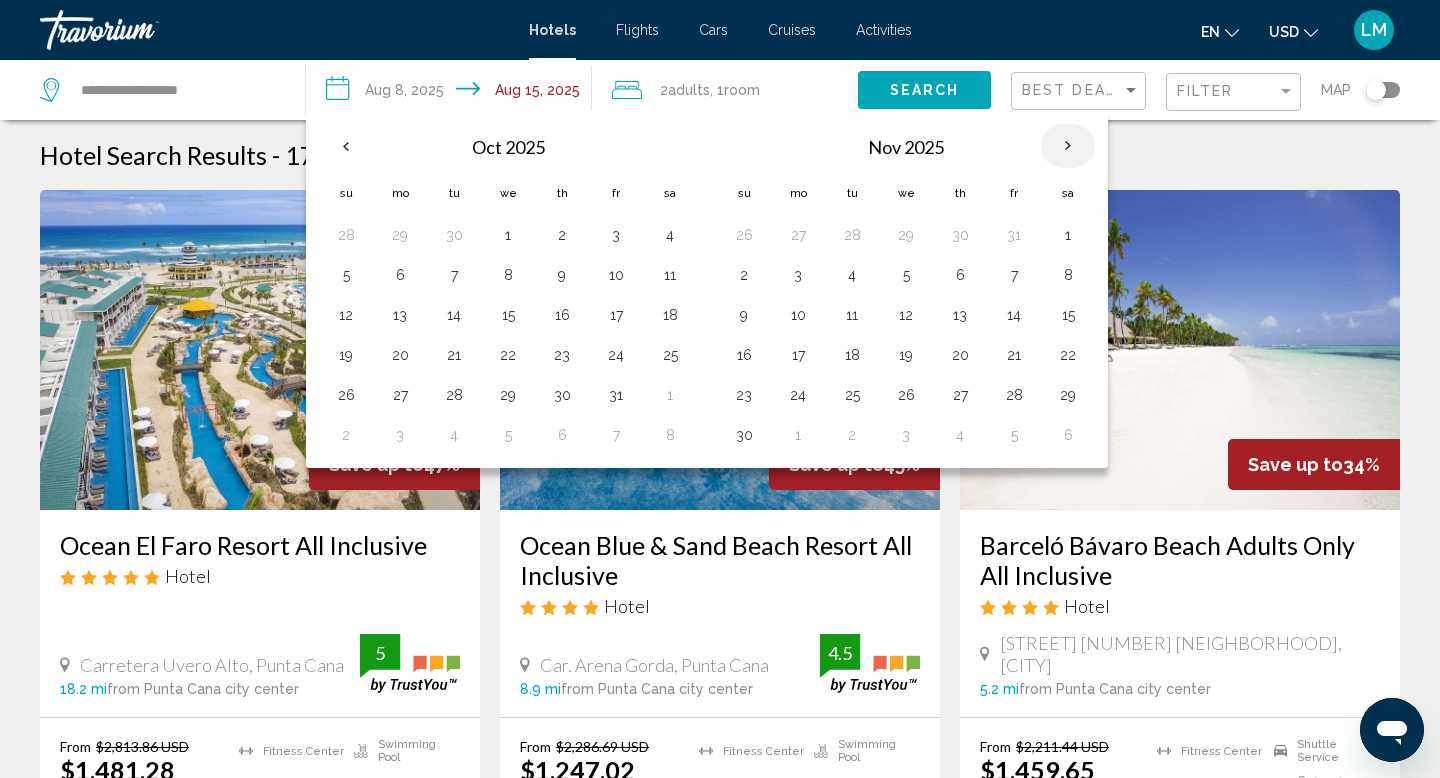 click at bounding box center [1068, 146] 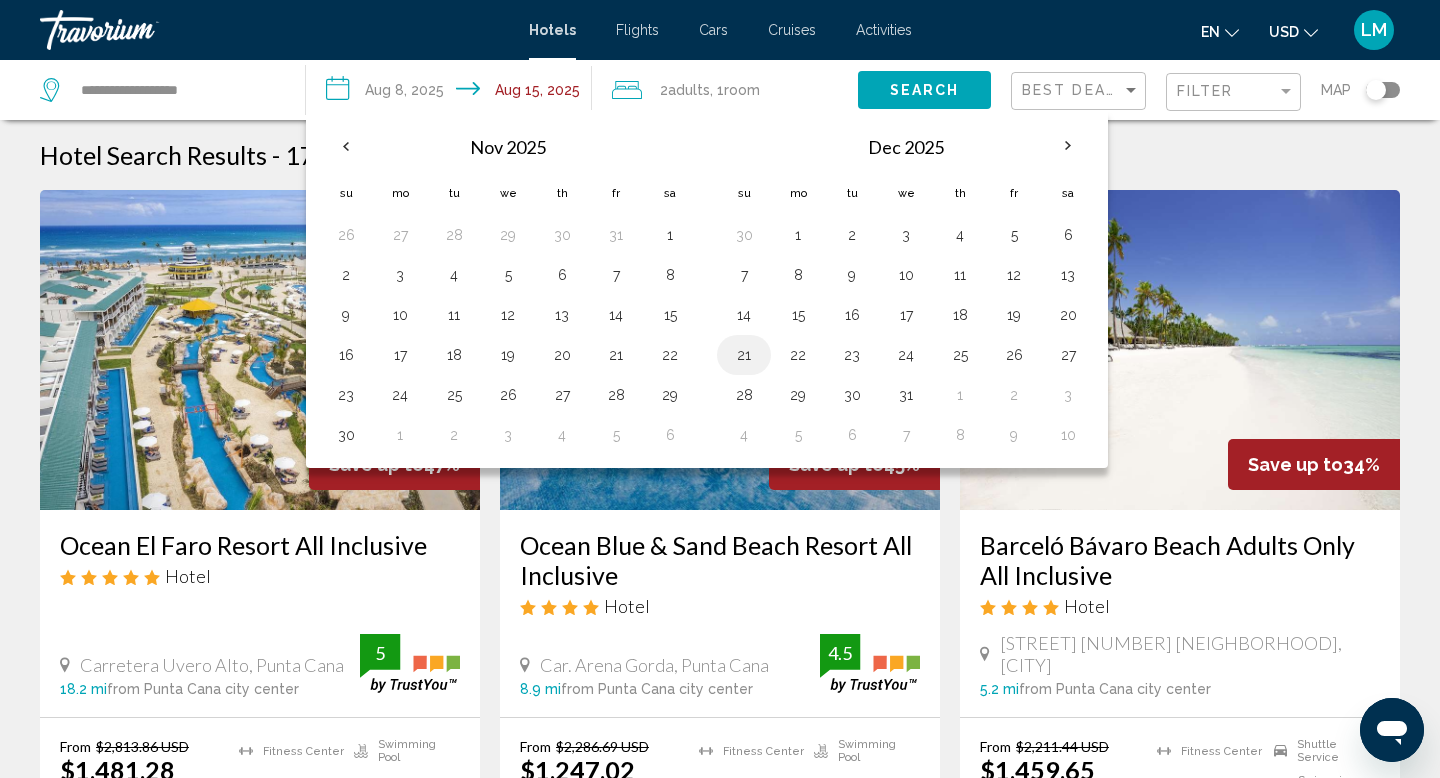 click on "21" at bounding box center (744, 355) 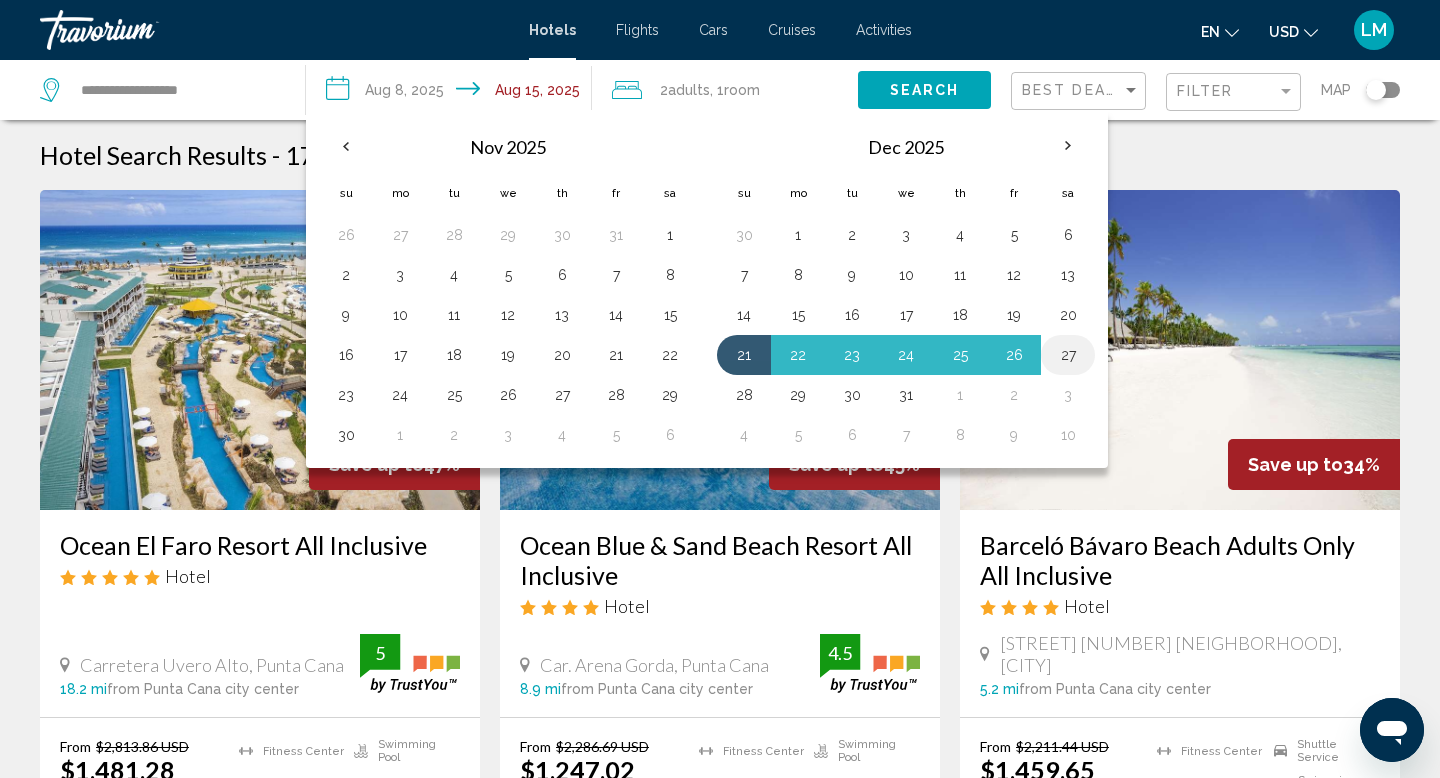 click on "27" at bounding box center (1068, 355) 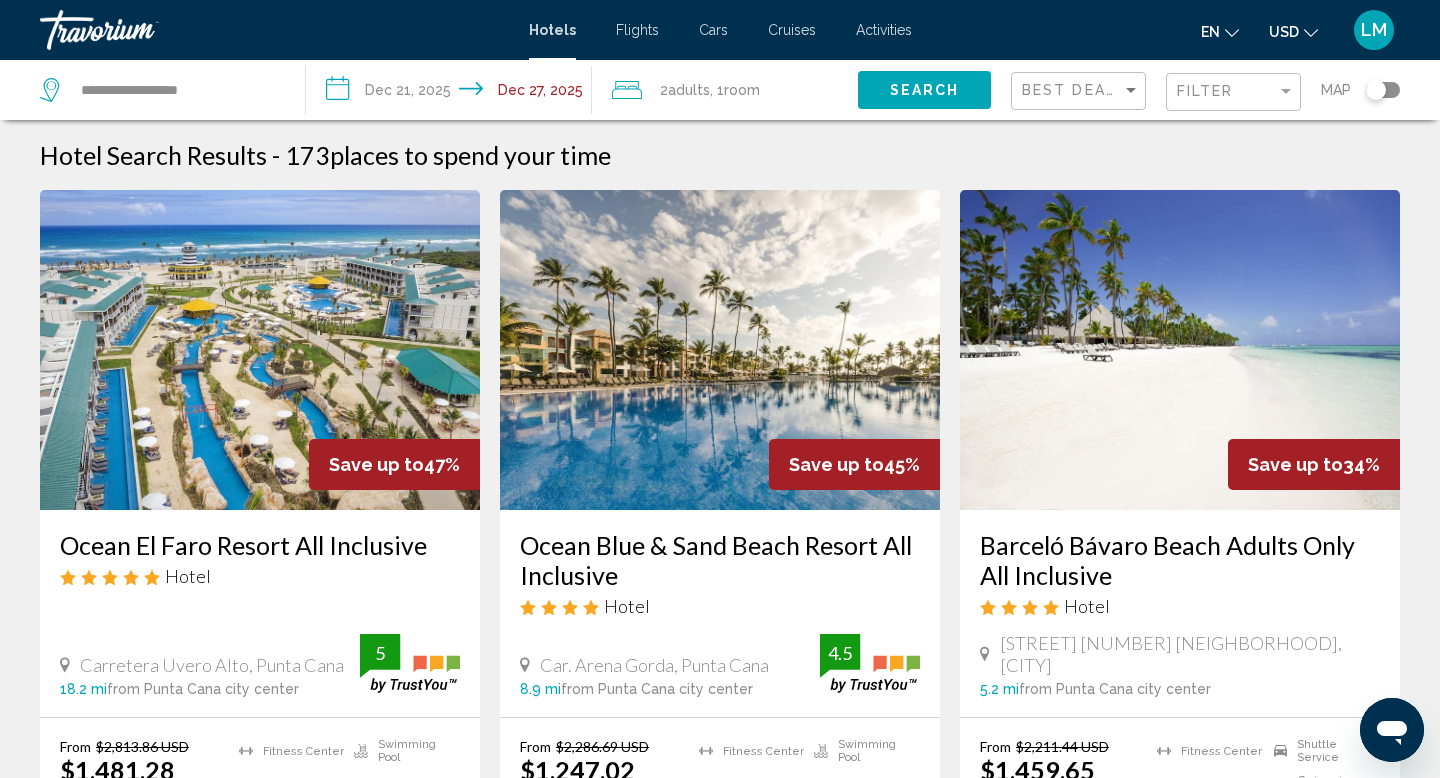 click on "**********" at bounding box center [453, 93] 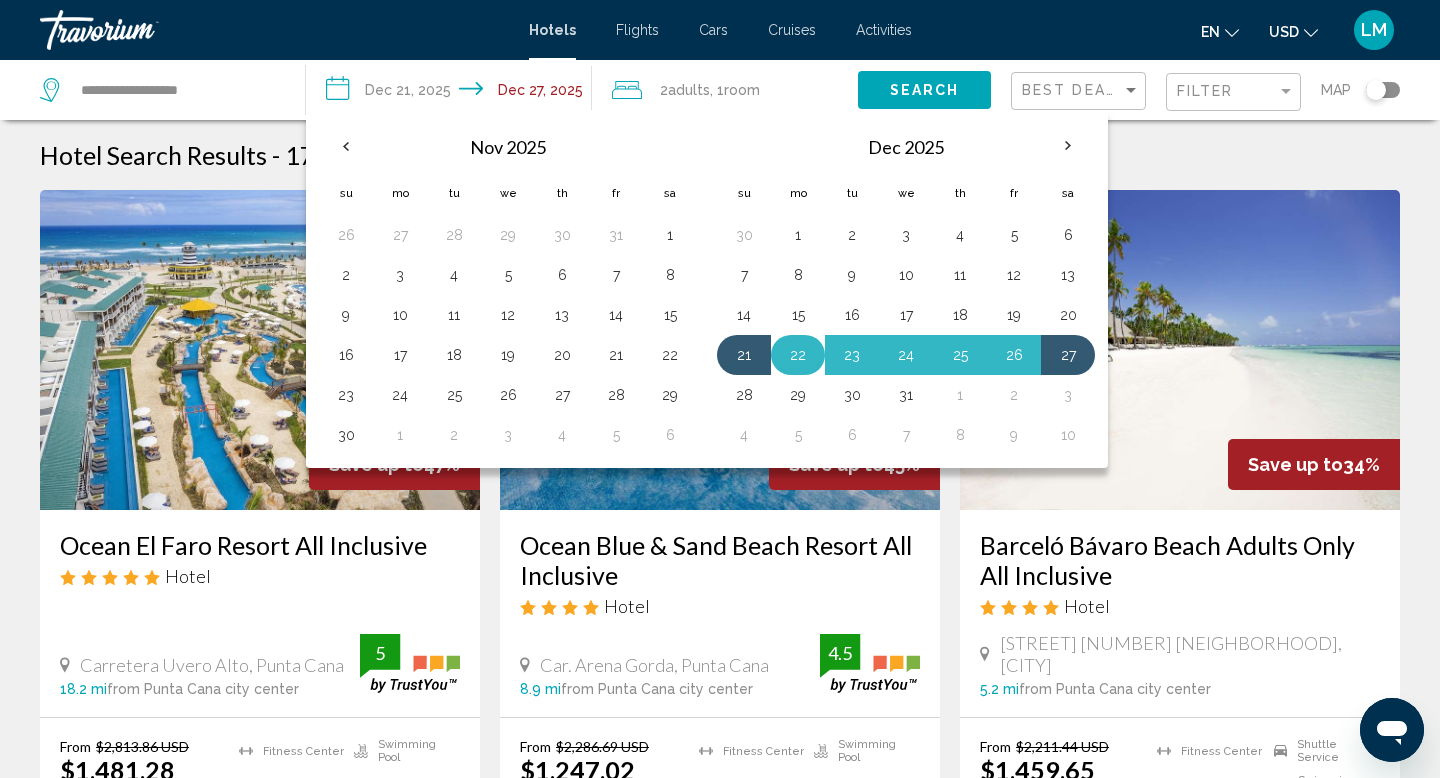 click on "22" at bounding box center [798, 355] 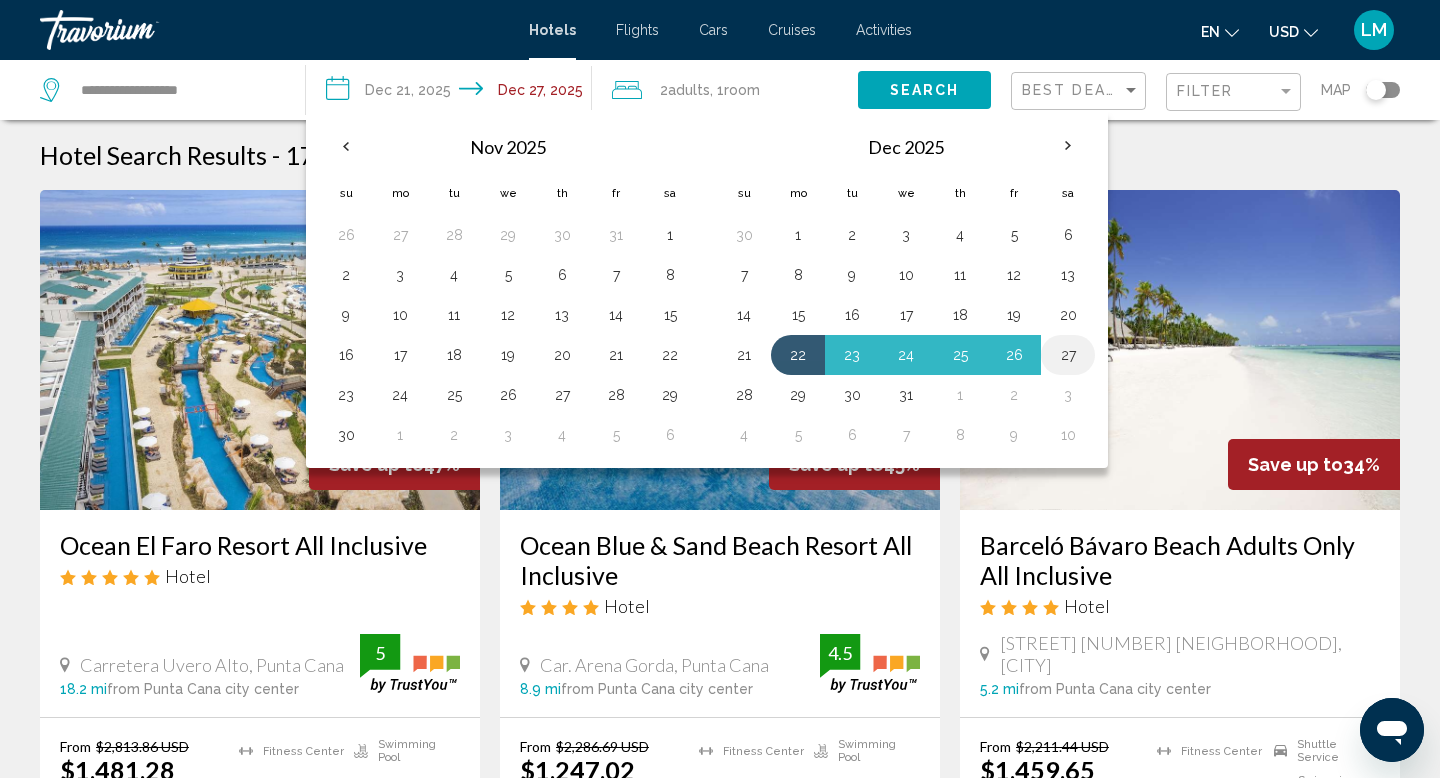 click on "27" at bounding box center (1068, 355) 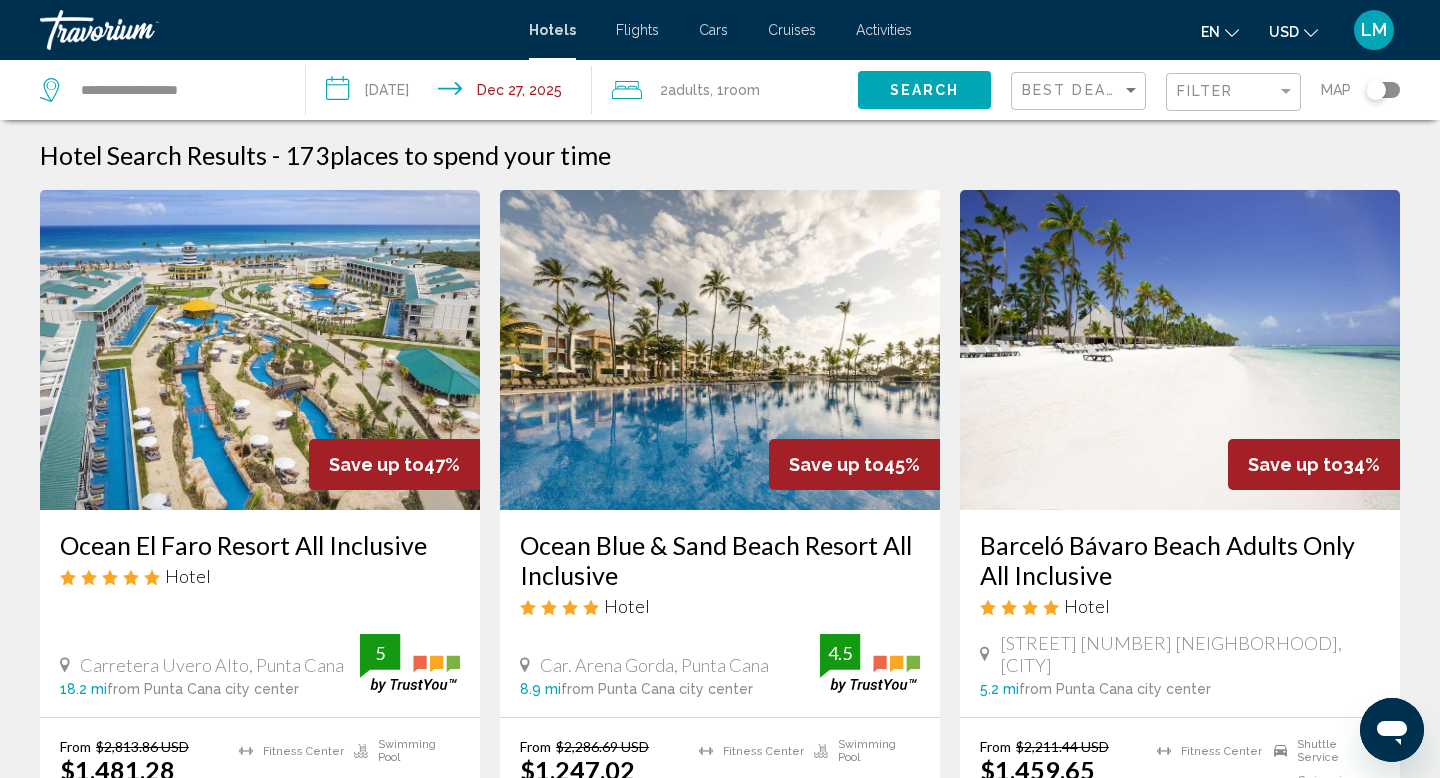 click on "Room" 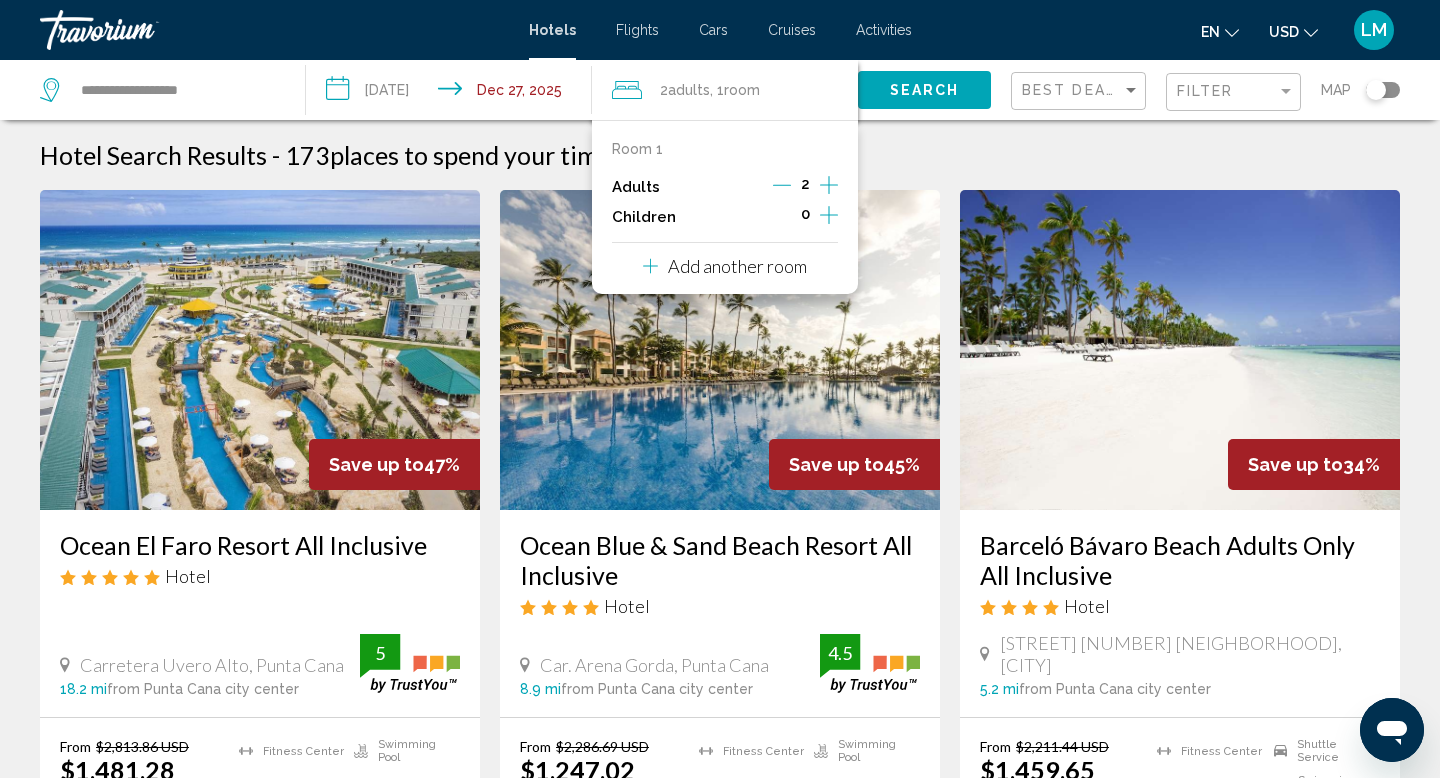 click 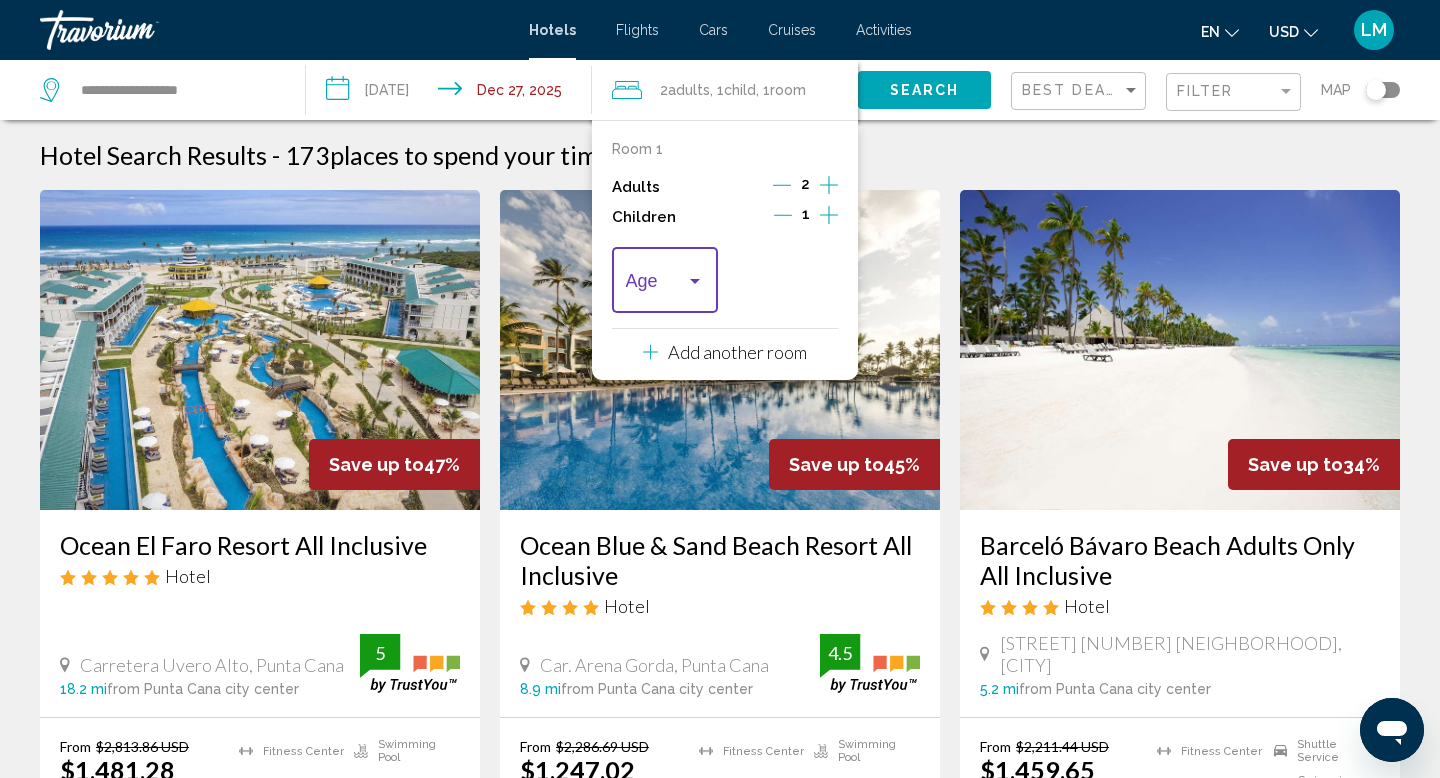 click at bounding box center [695, 281] 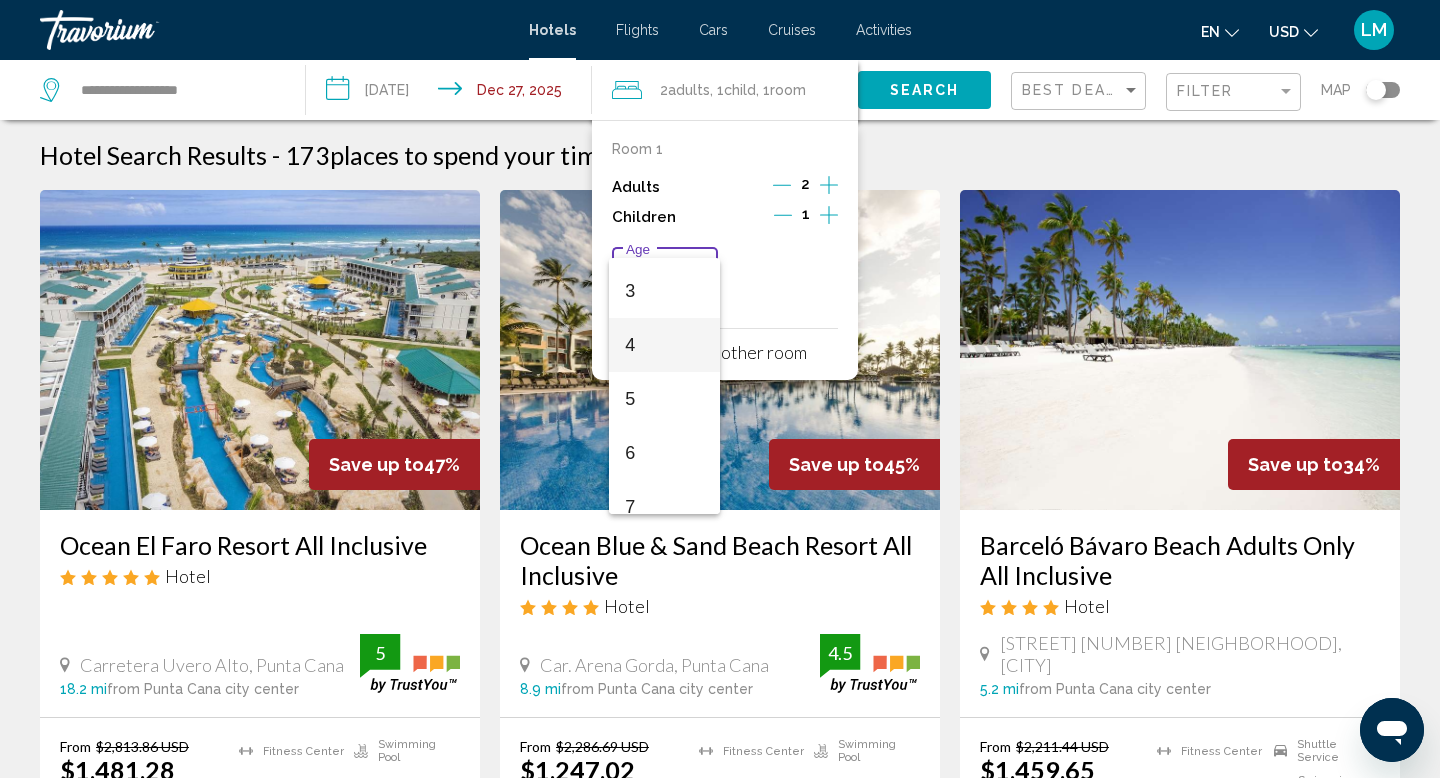 scroll, scrollTop: 192, scrollLeft: 0, axis: vertical 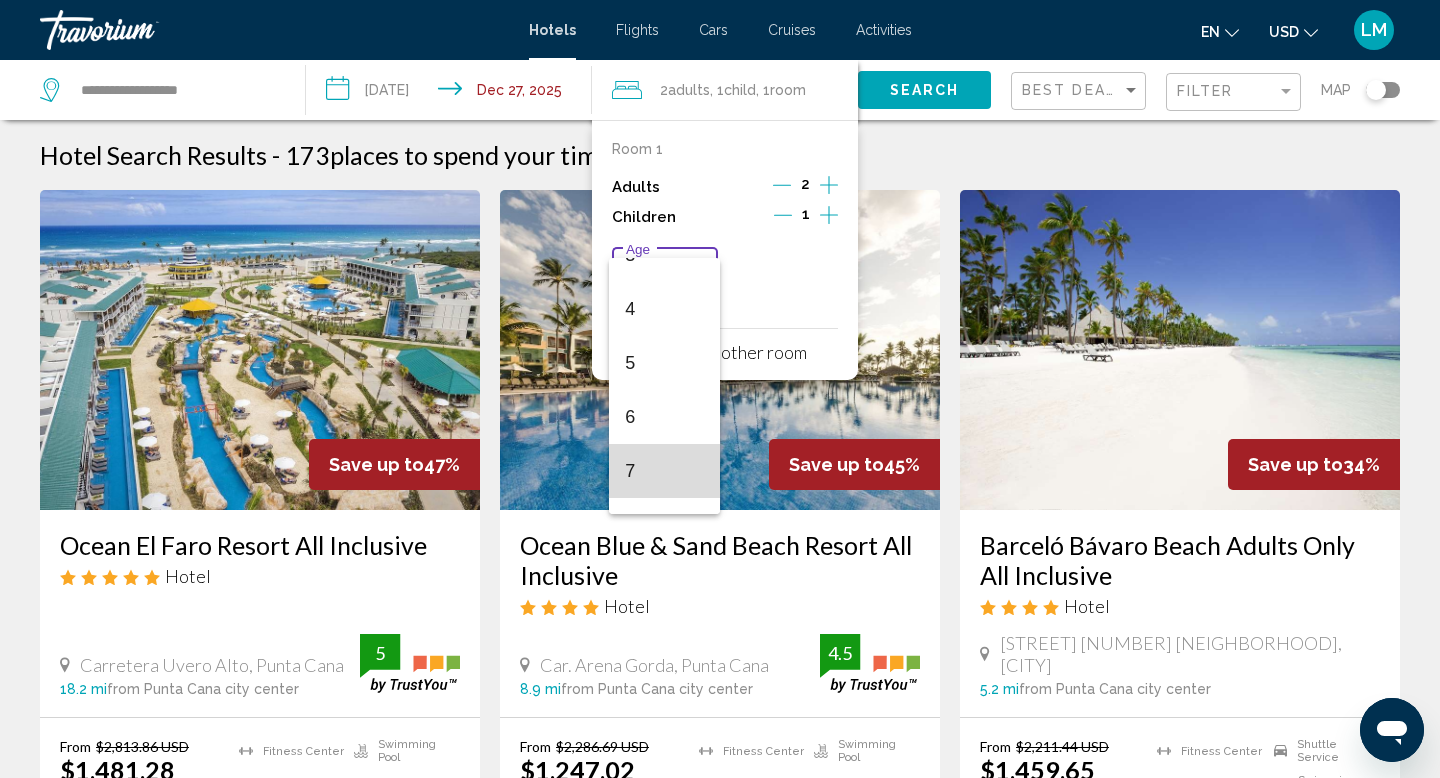 click on "7" at bounding box center [664, 471] 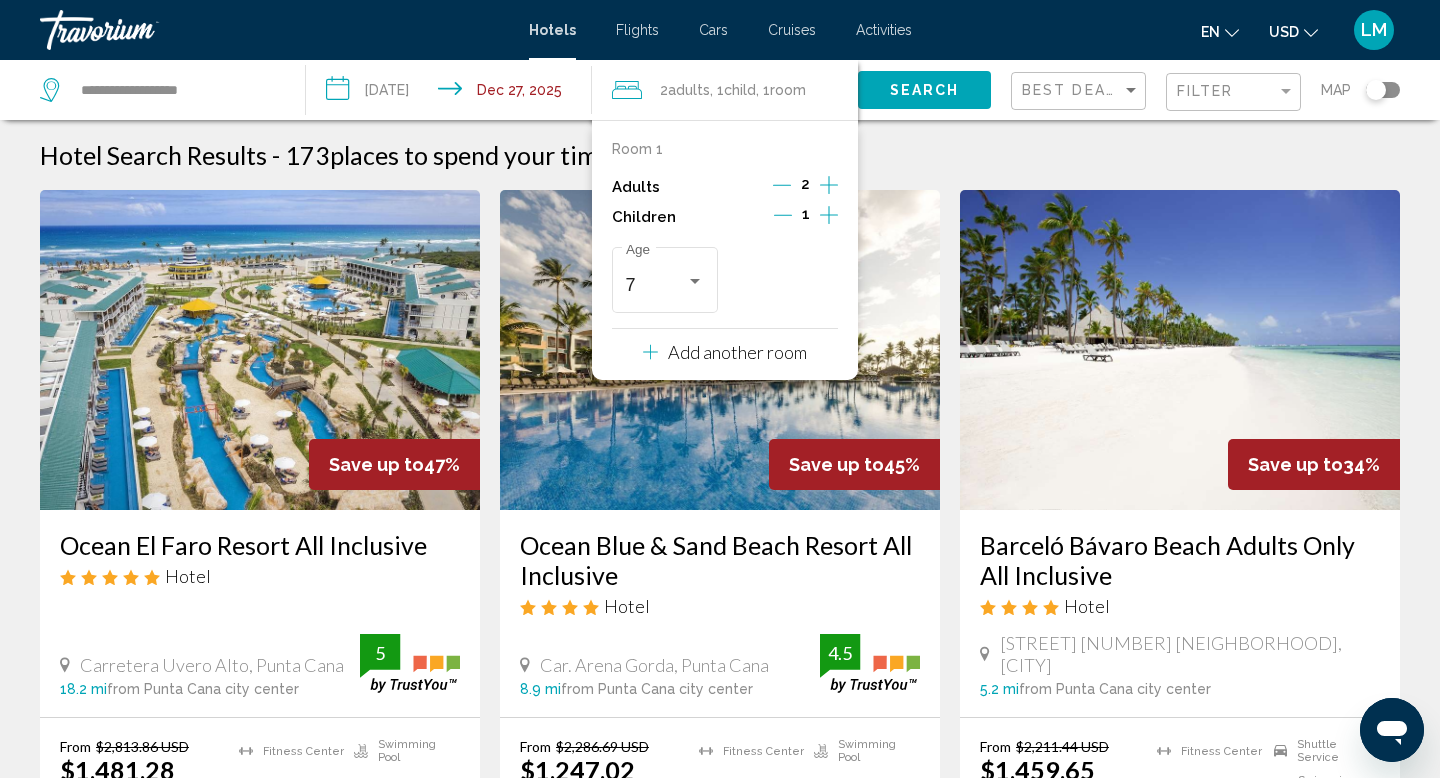 click at bounding box center (720, 350) 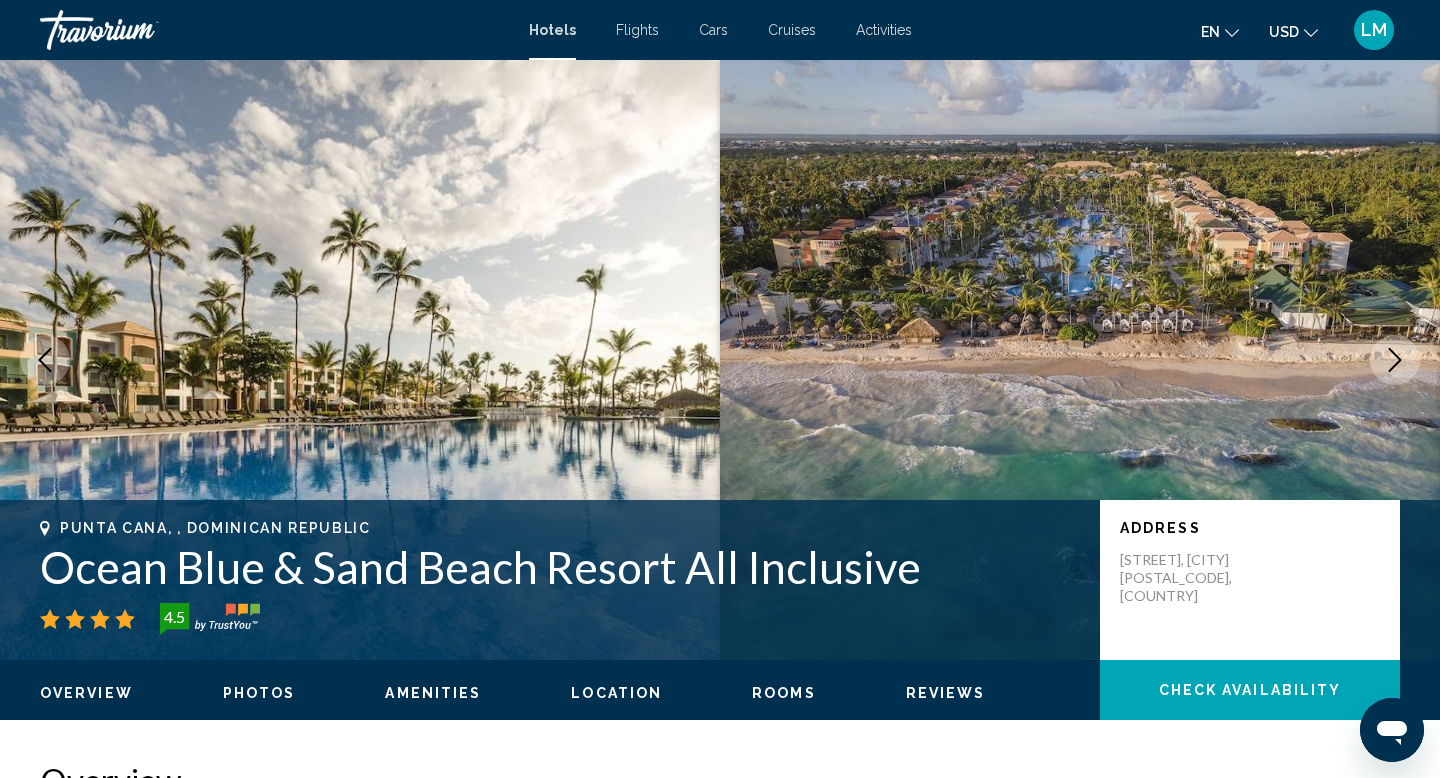 click at bounding box center [1080, 360] 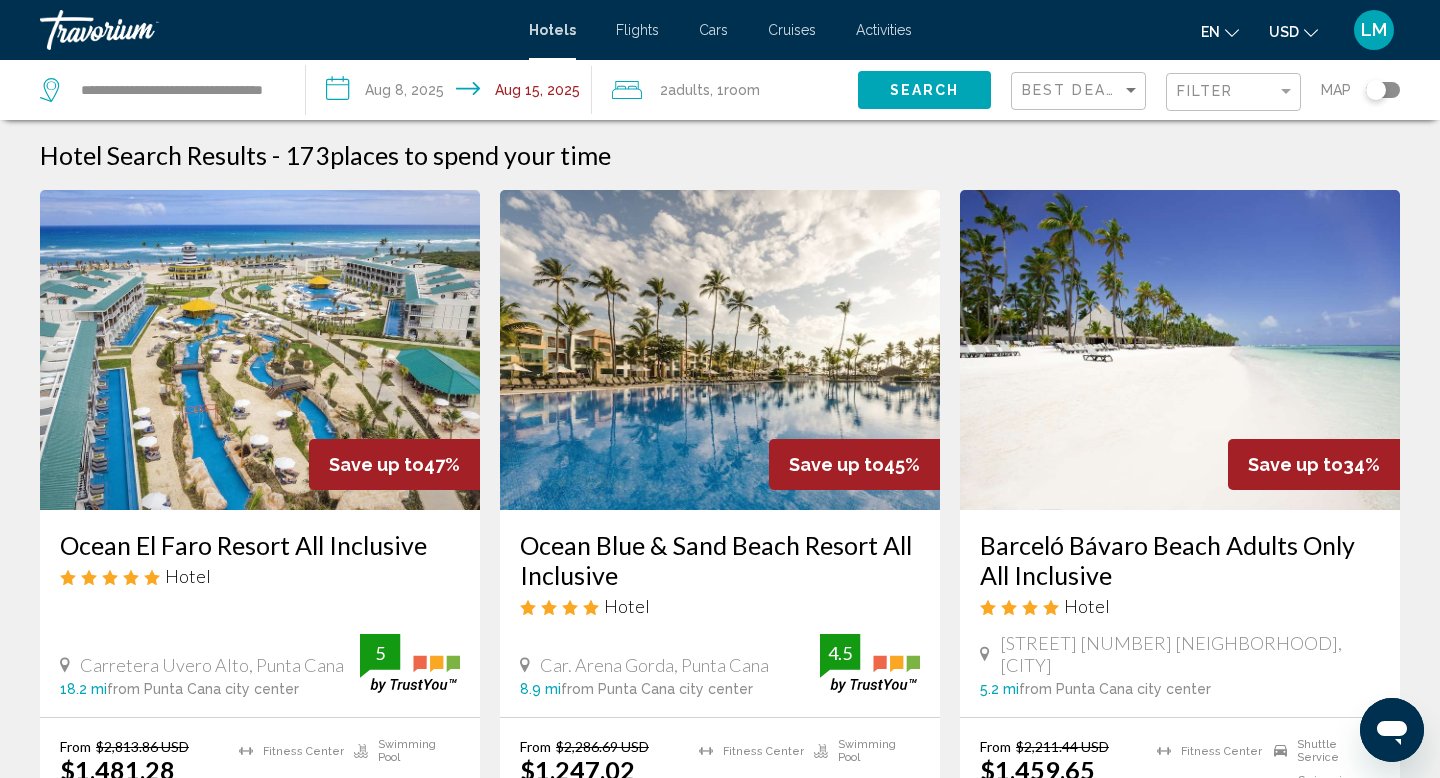 click on ", 1  Room rooms" 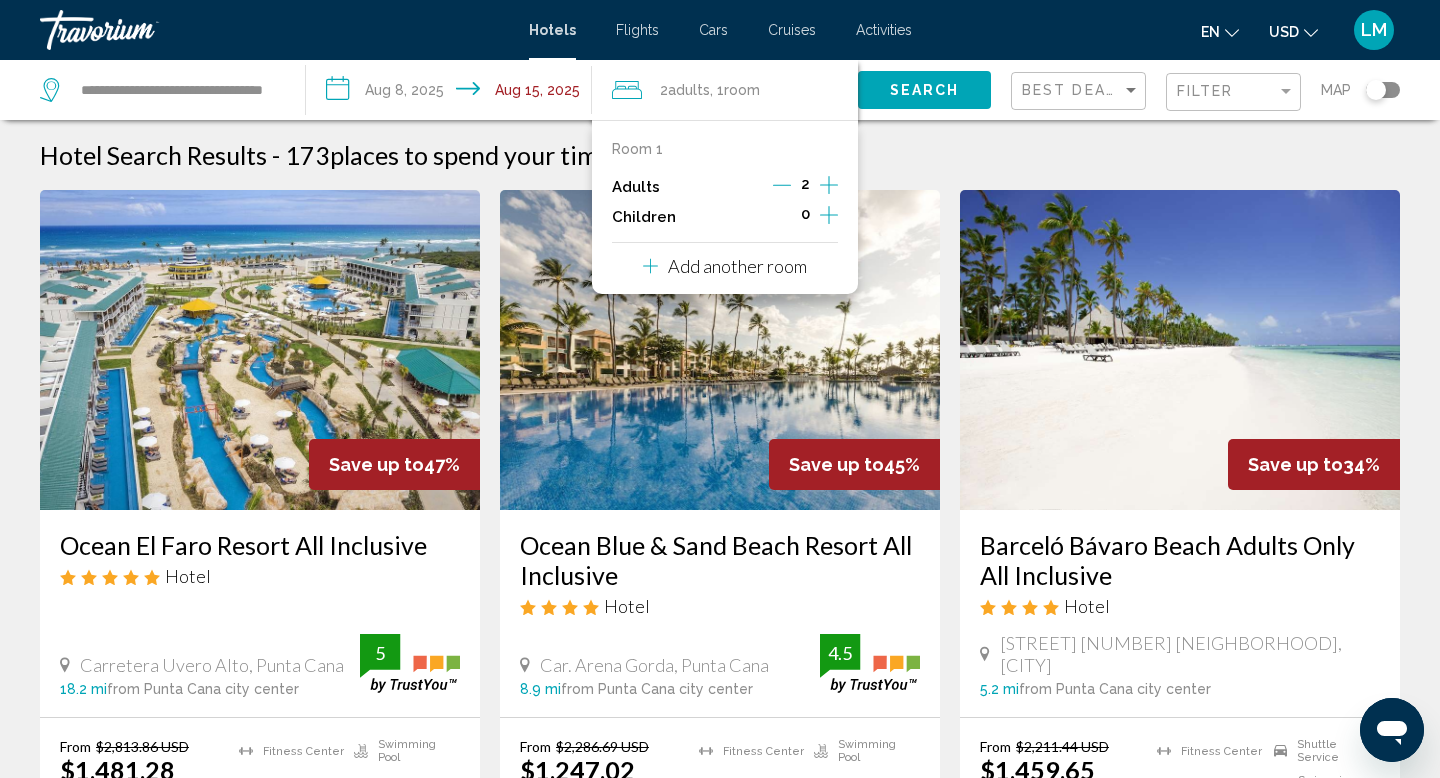 click 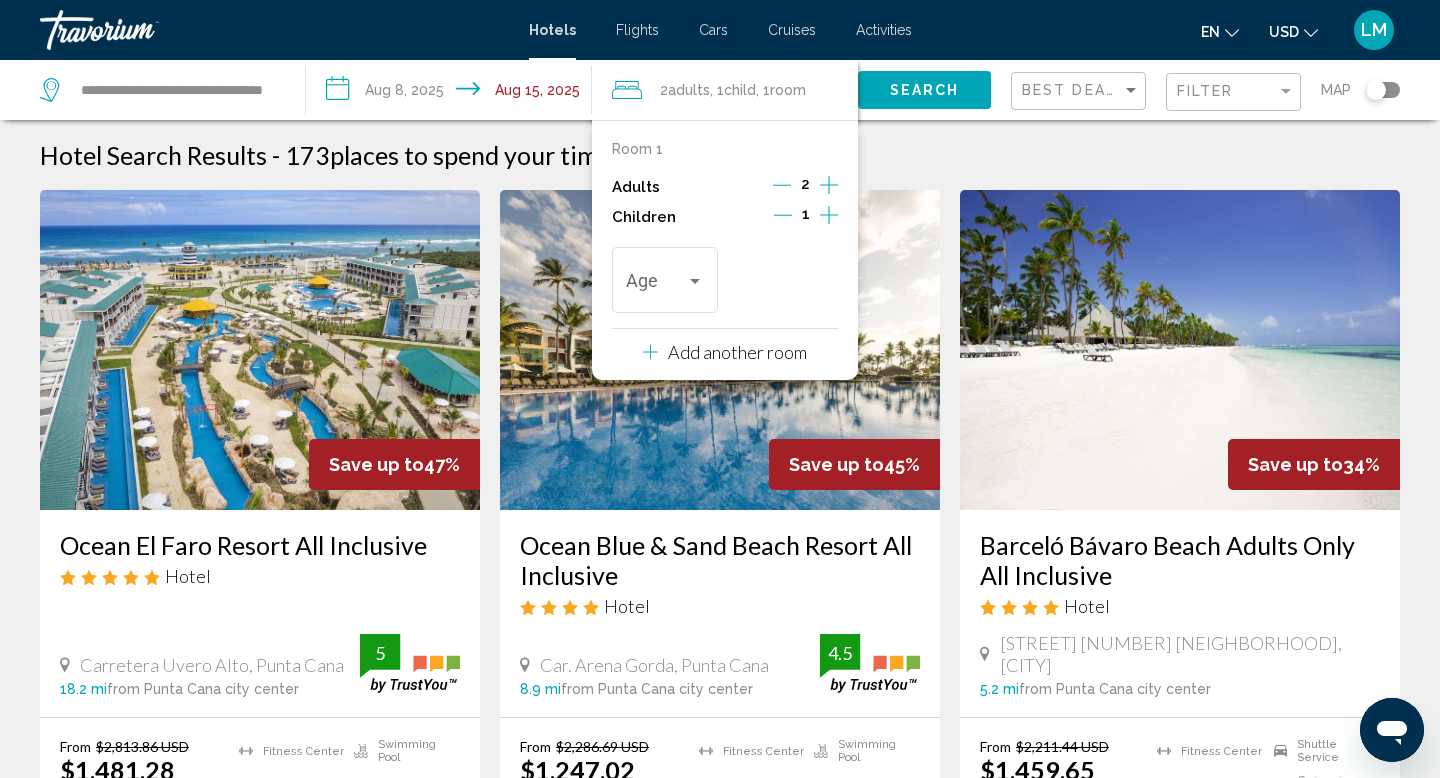 click on "Add another room" at bounding box center (737, 352) 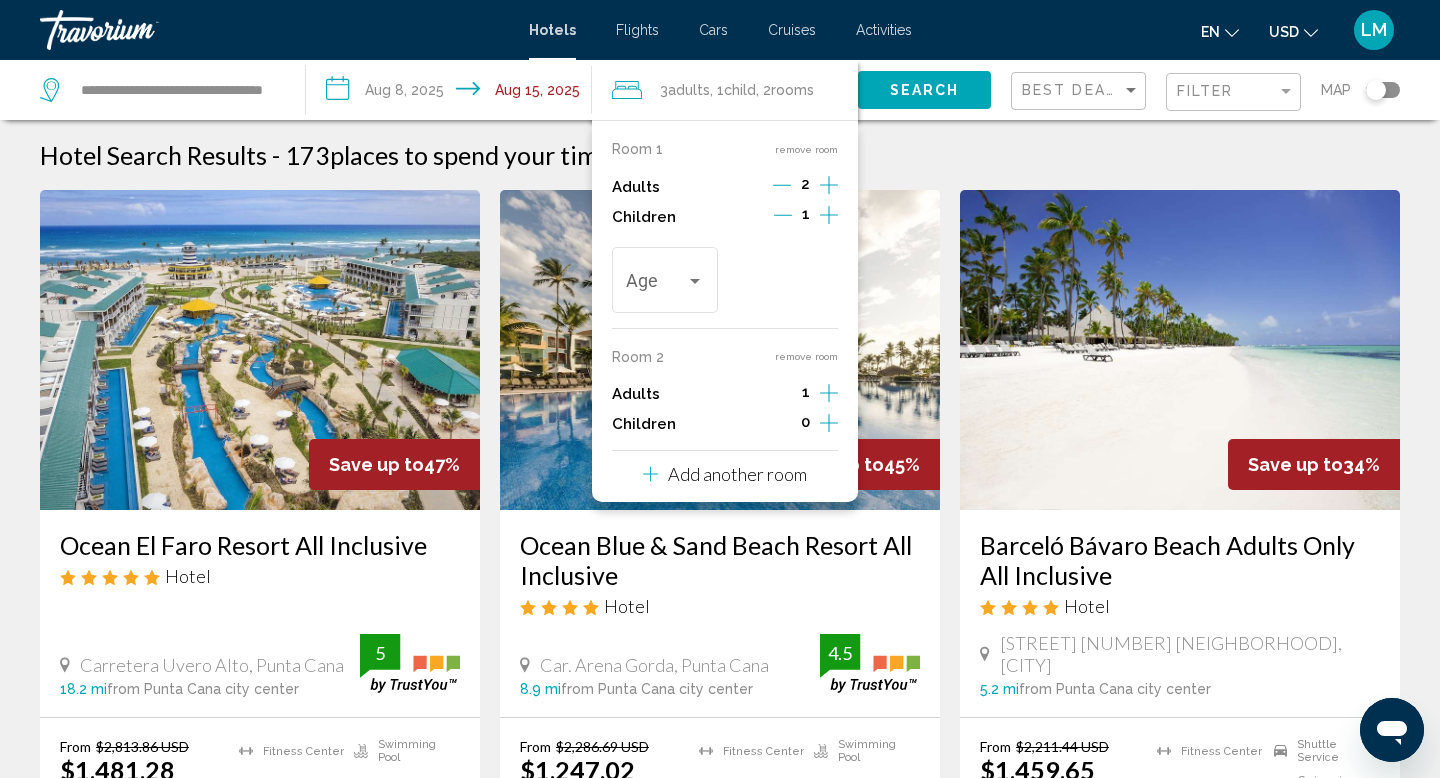 click on "Hotel Search Results  -   173  places to spend your time" at bounding box center (720, 155) 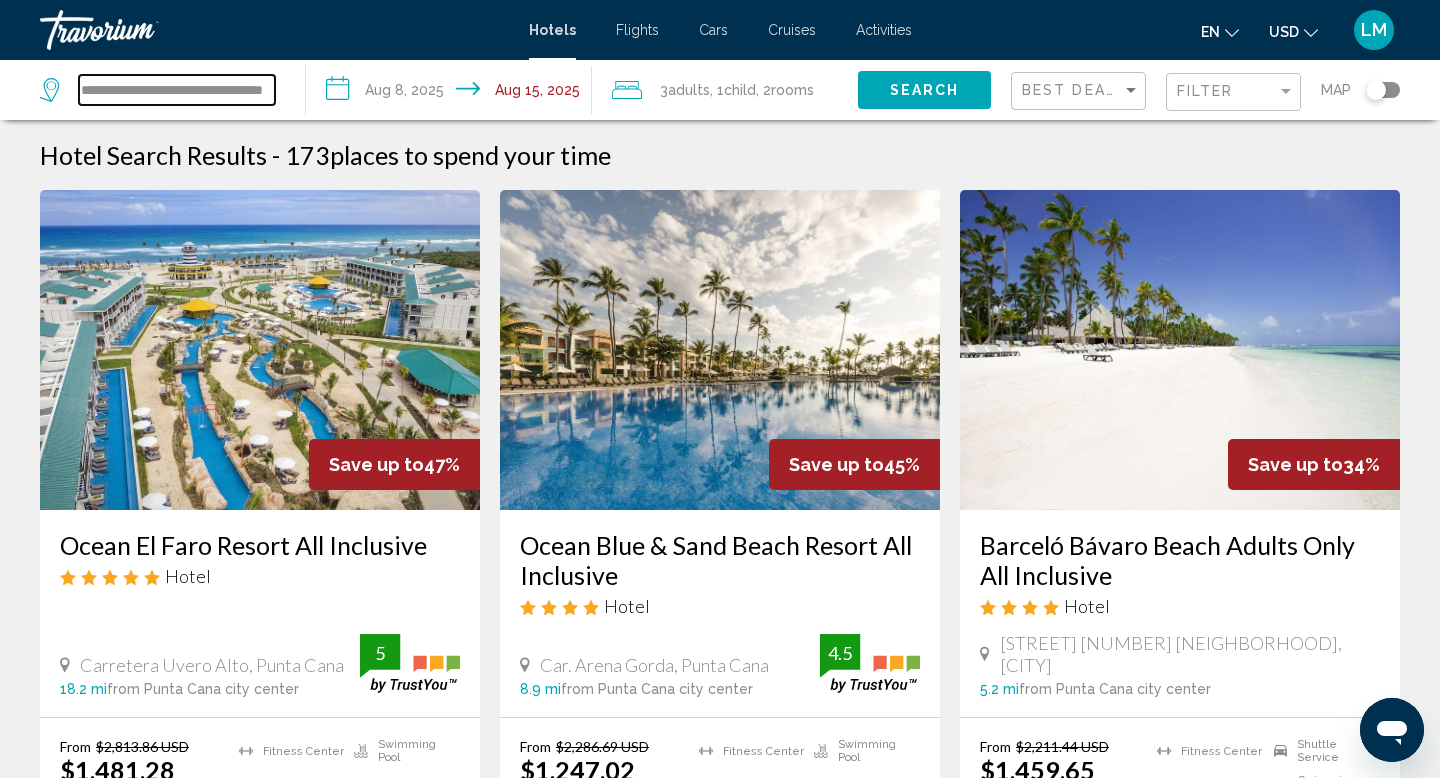 click on "**********" at bounding box center (177, 90) 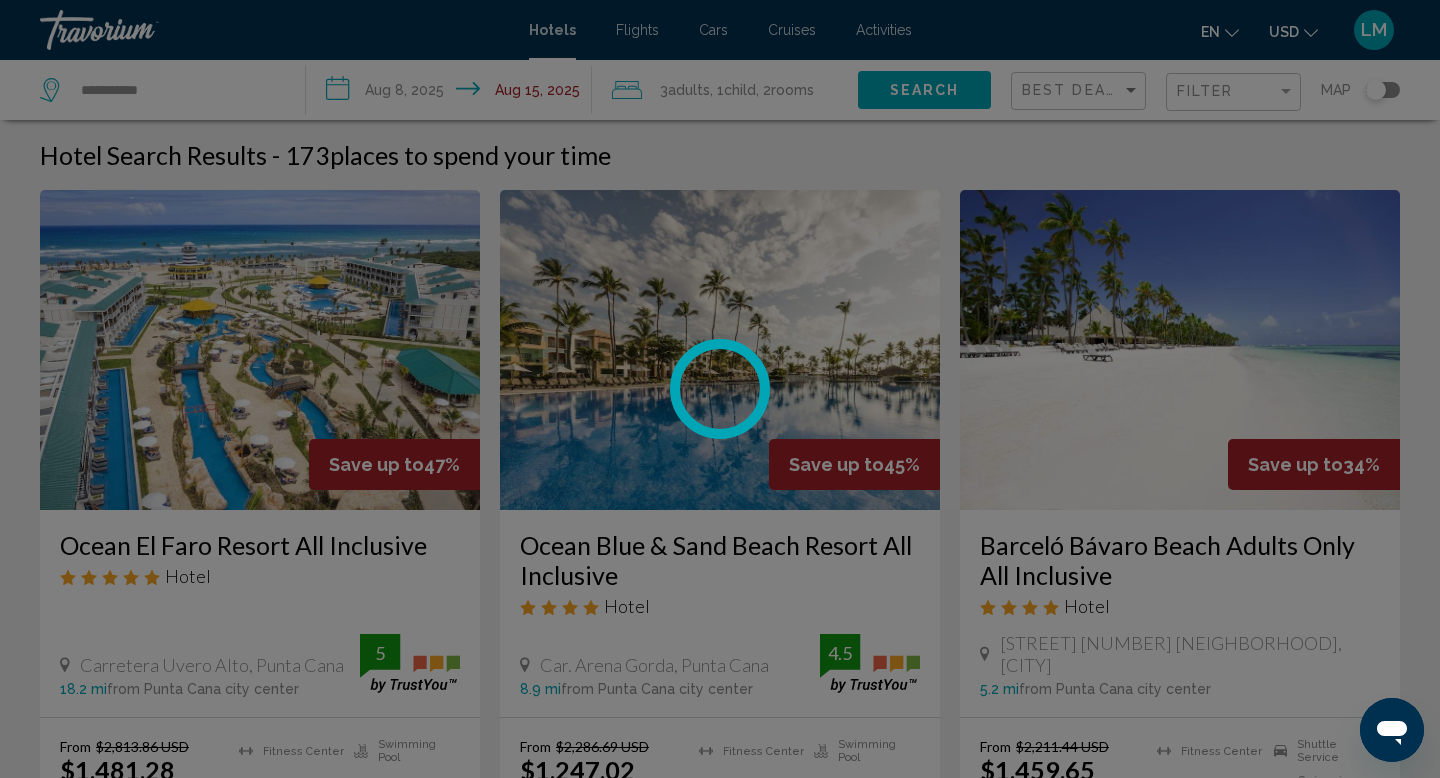click at bounding box center (720, 389) 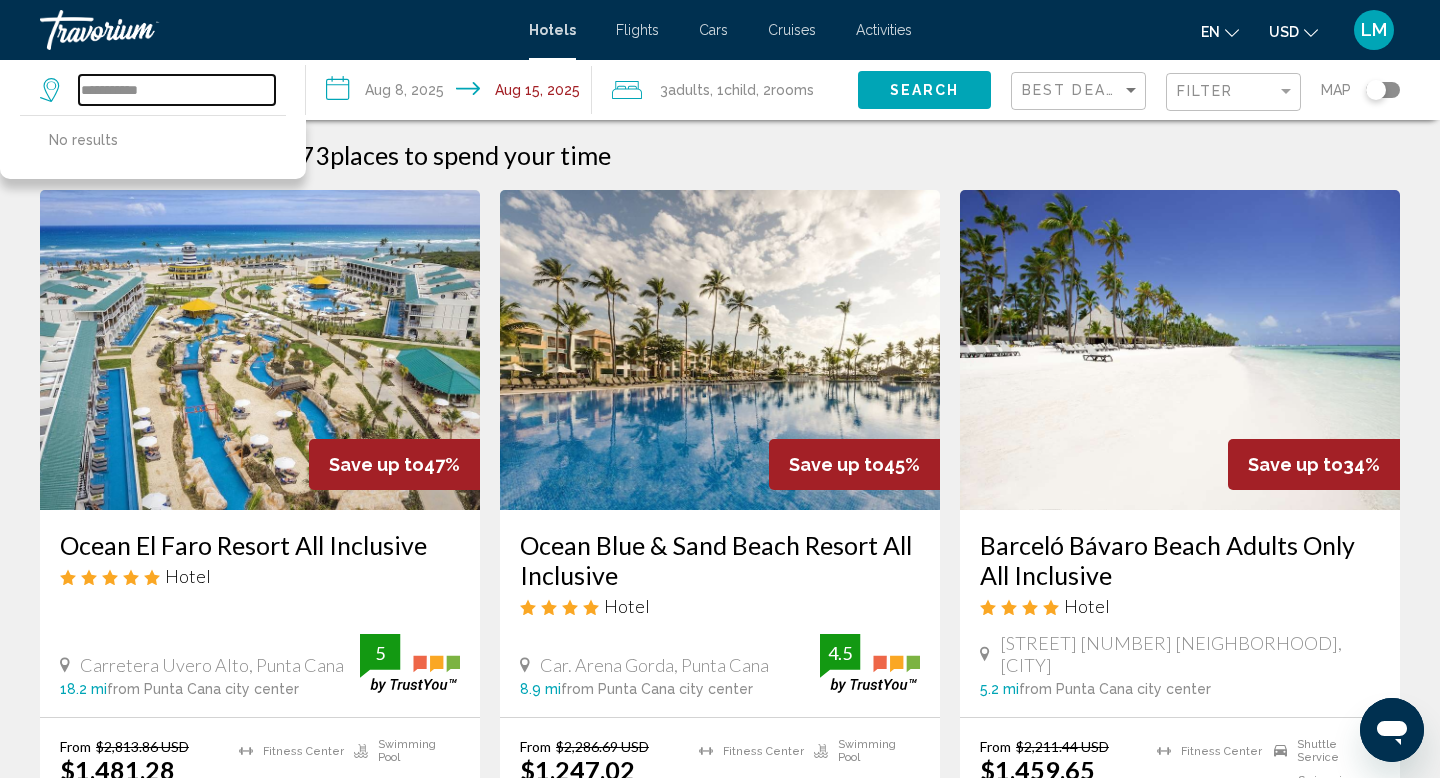click on "**********" at bounding box center [177, 90] 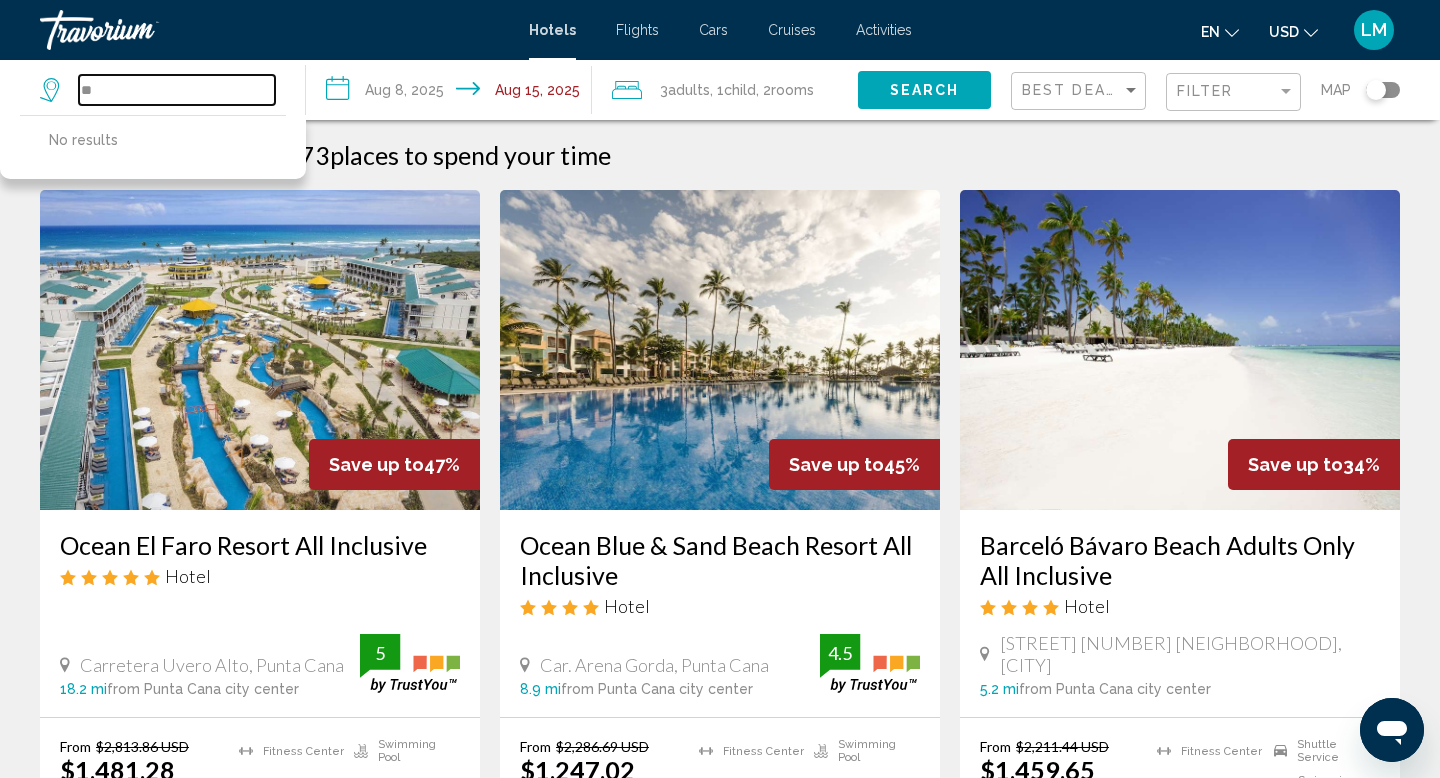 type on "*" 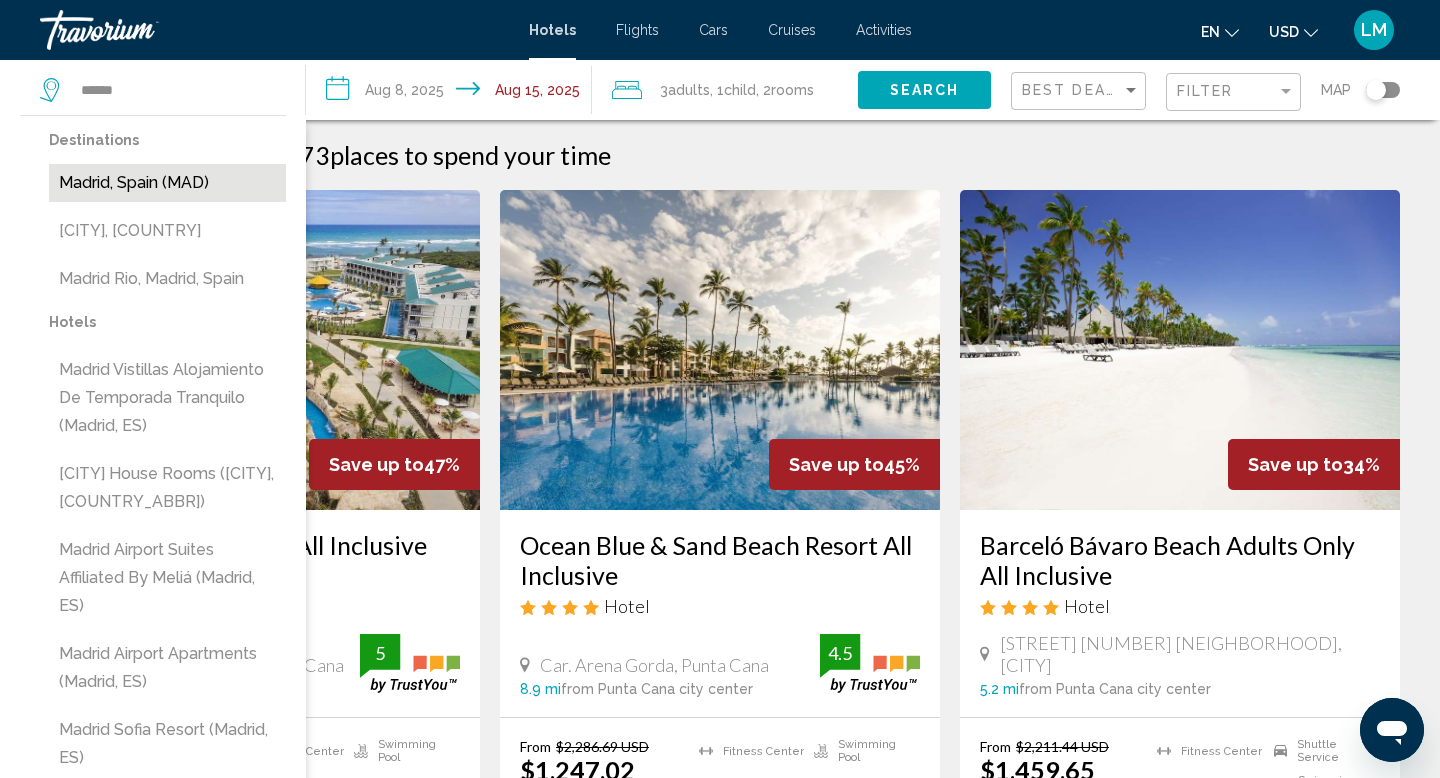 click on "Madrid, Spain (MAD)" at bounding box center [167, 183] 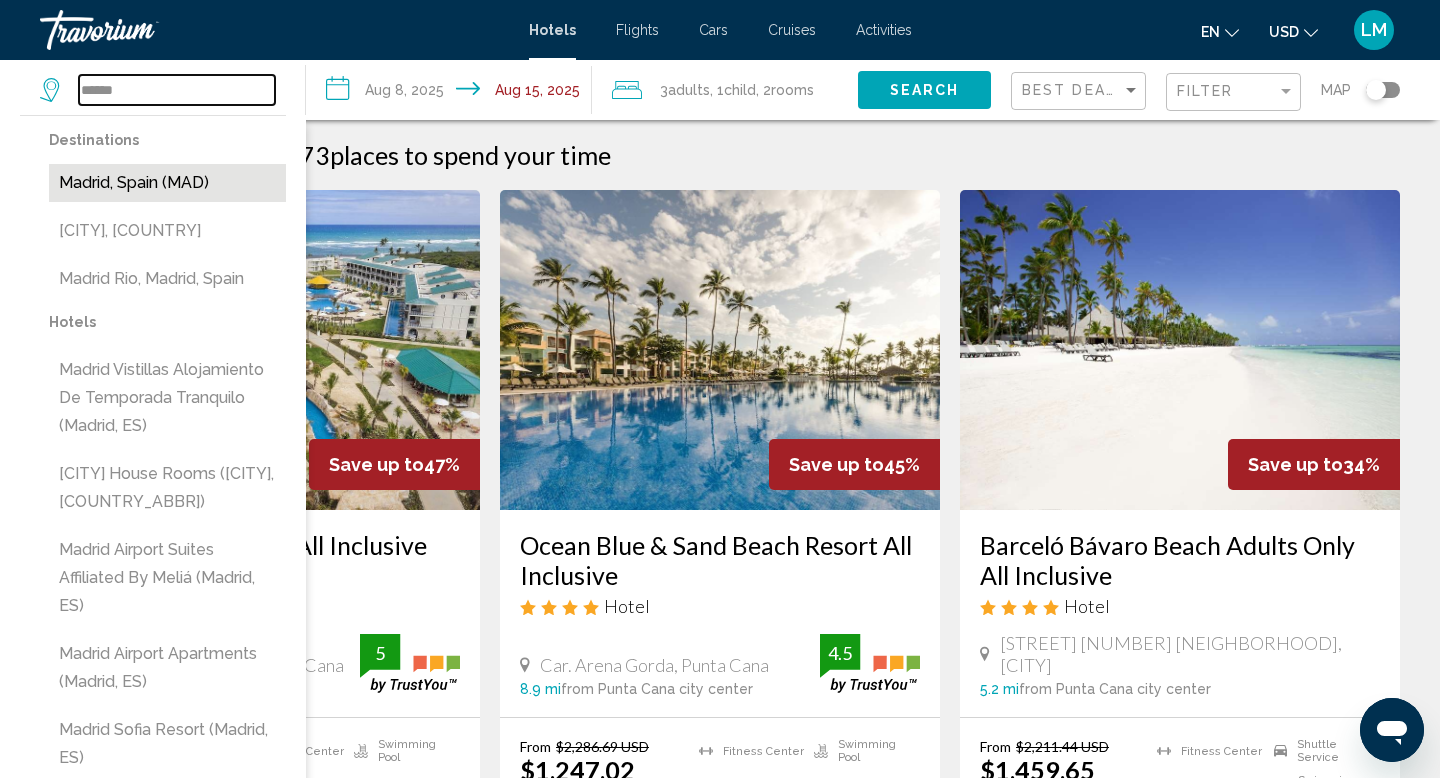 type on "**********" 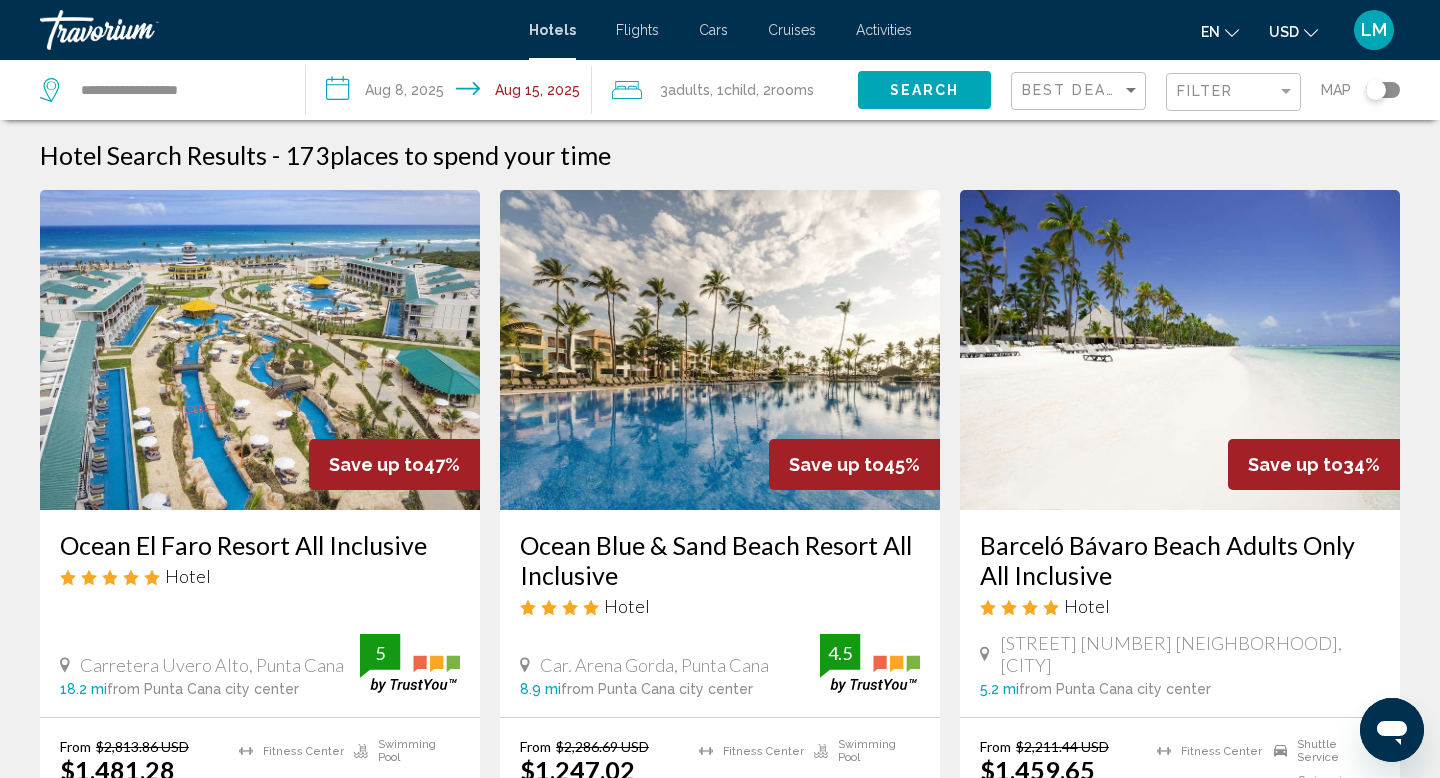 click on "**********" at bounding box center (453, 93) 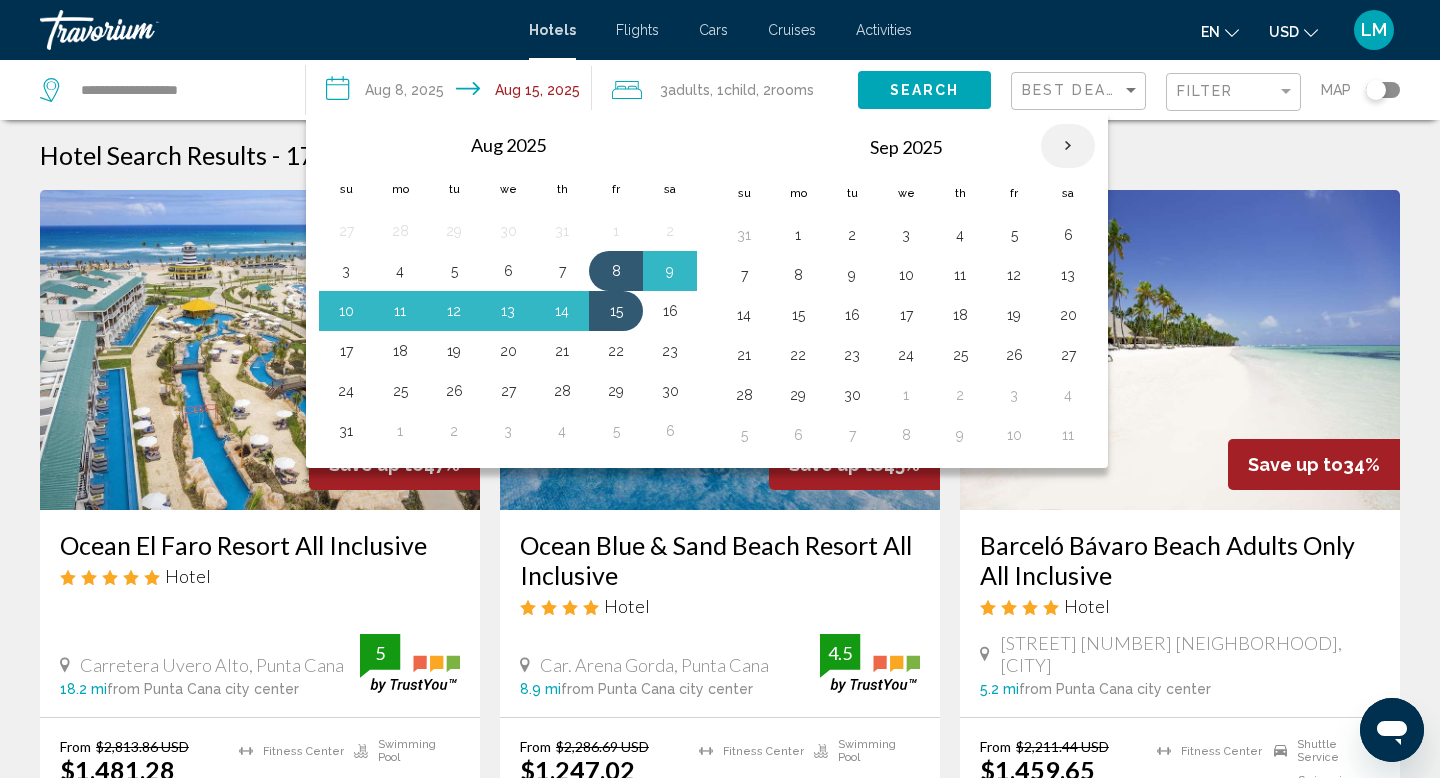 click at bounding box center [1068, 146] 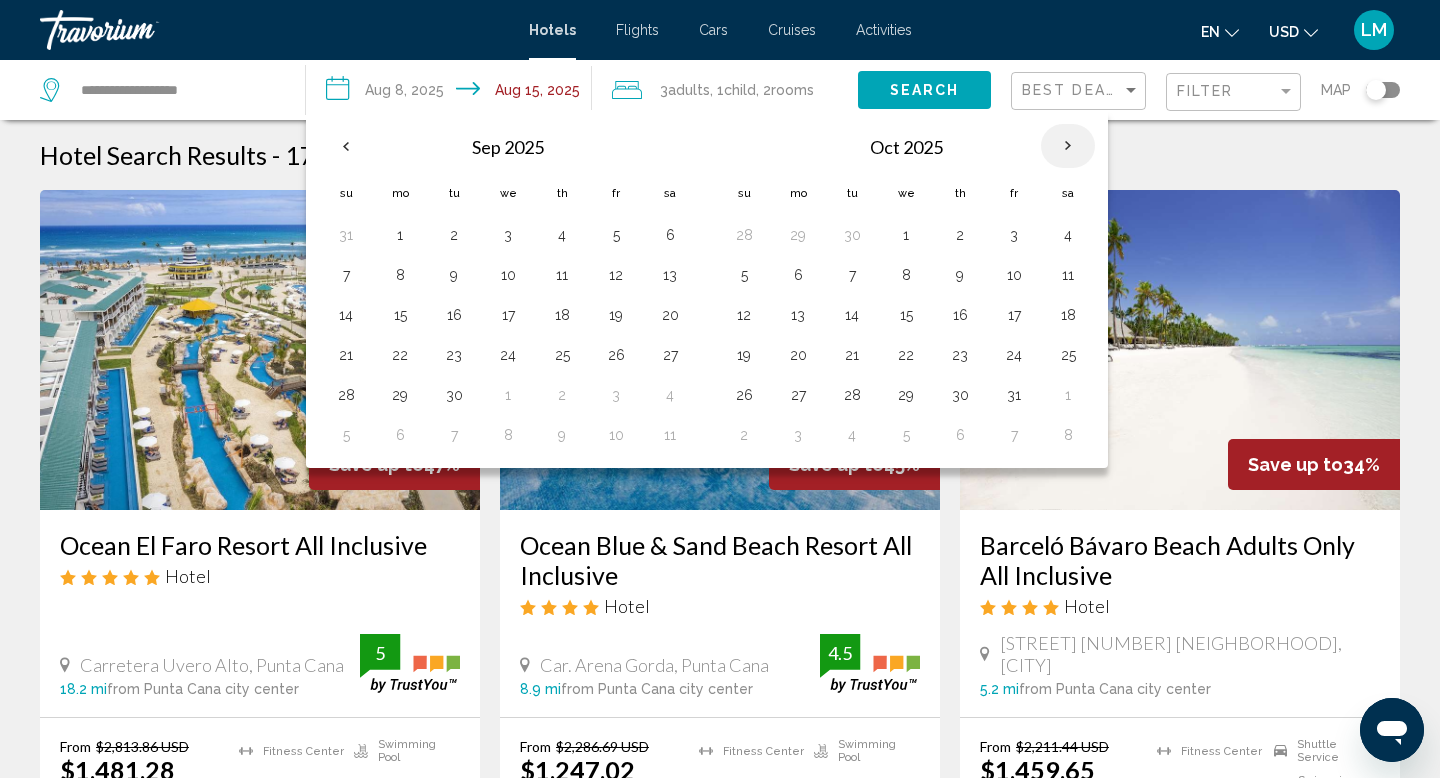 click at bounding box center (1068, 146) 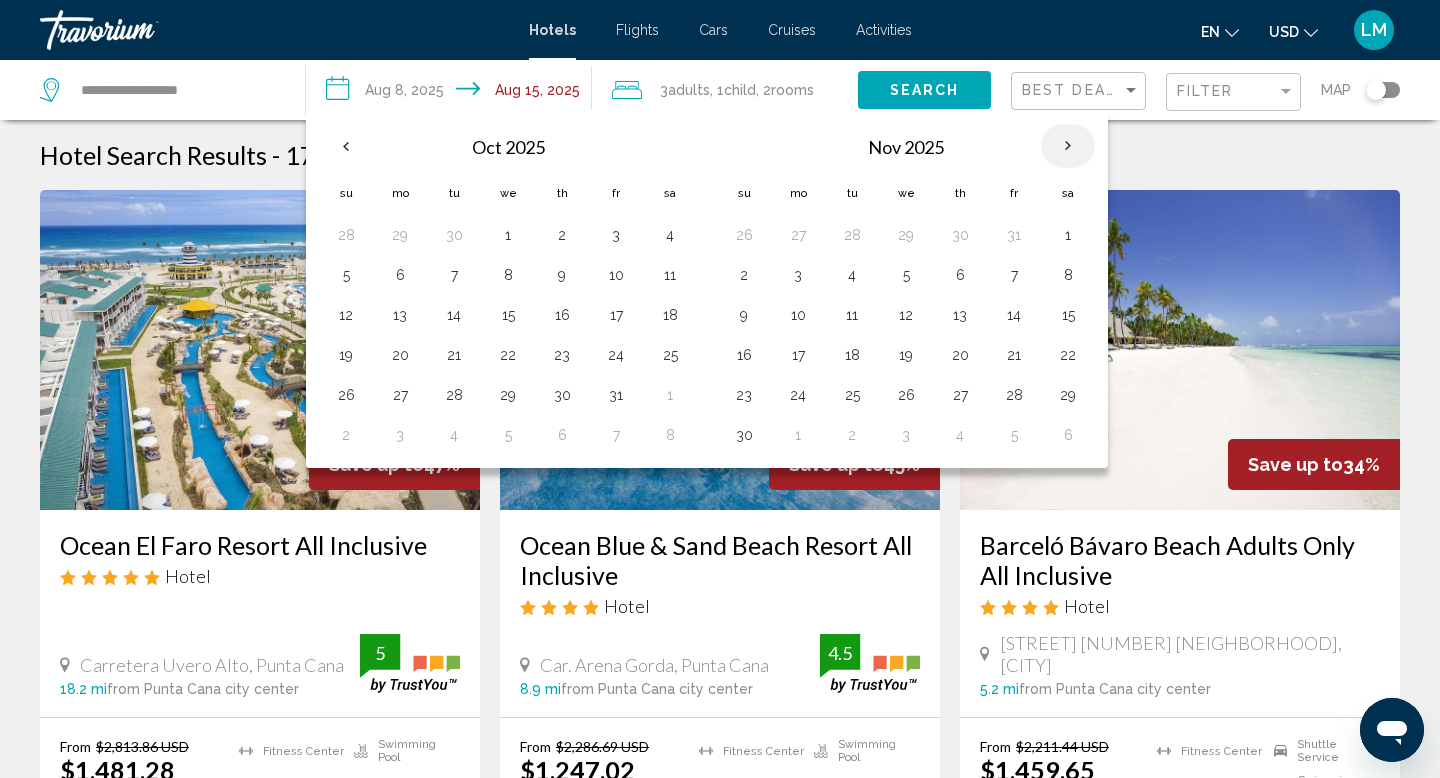 click at bounding box center (1068, 146) 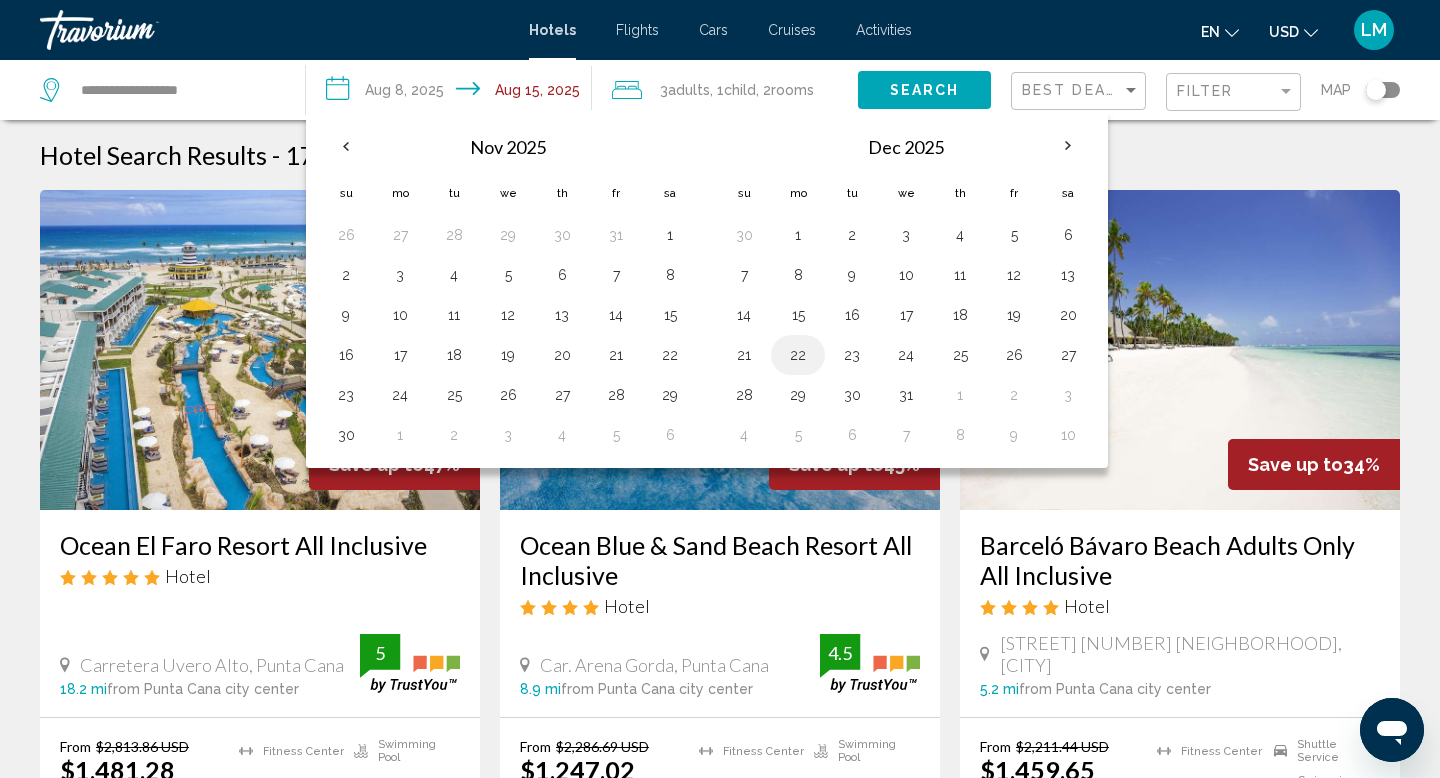 click on "22" at bounding box center (798, 355) 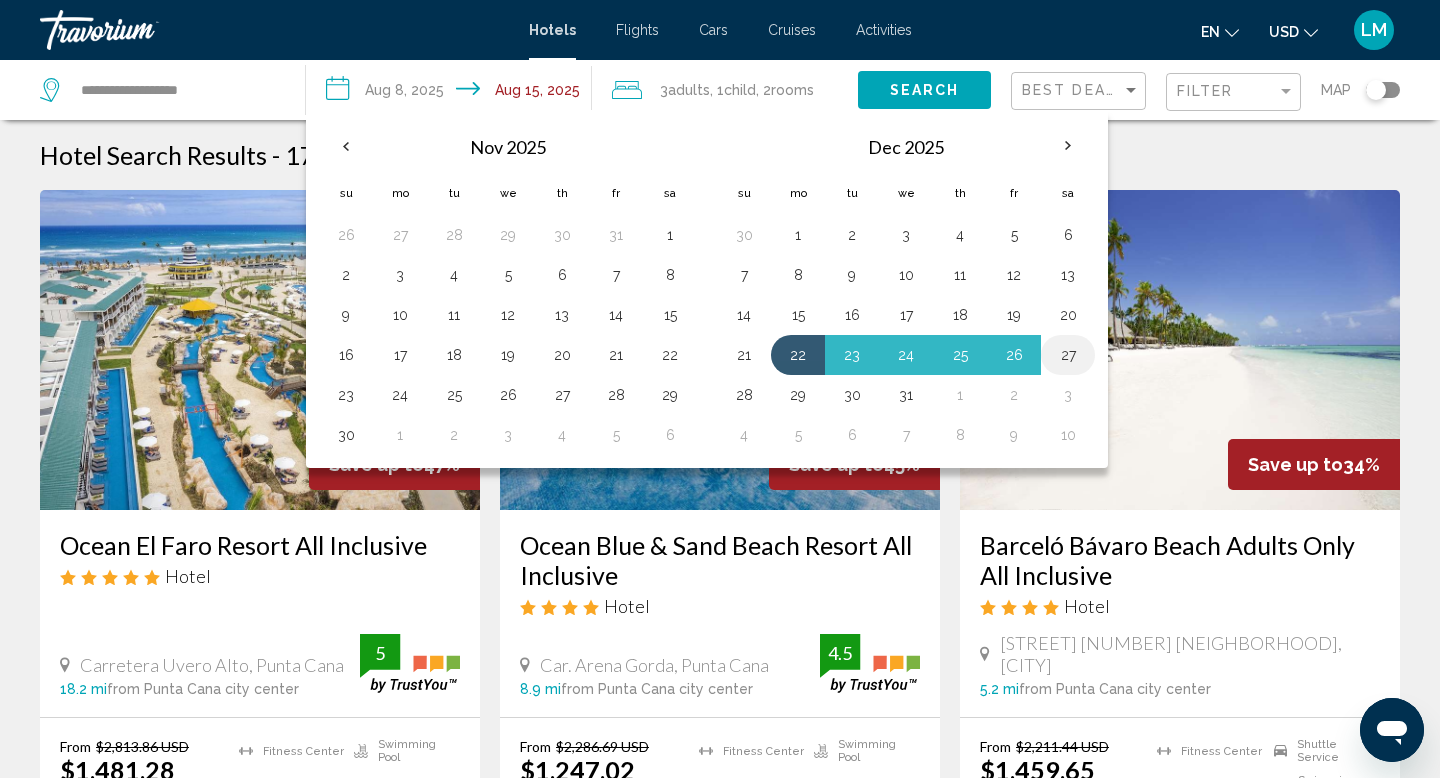 click on "27" at bounding box center [1068, 355] 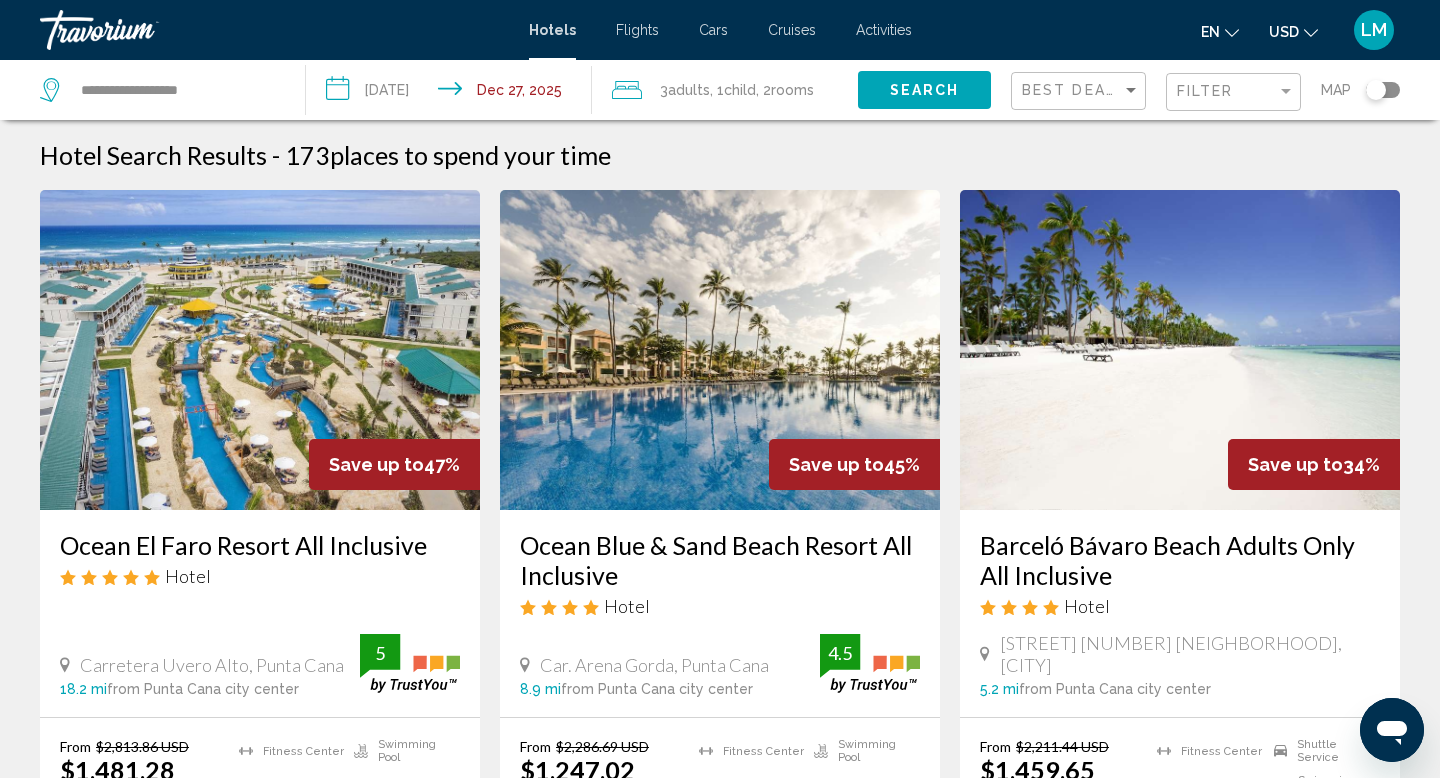 click on "Search" 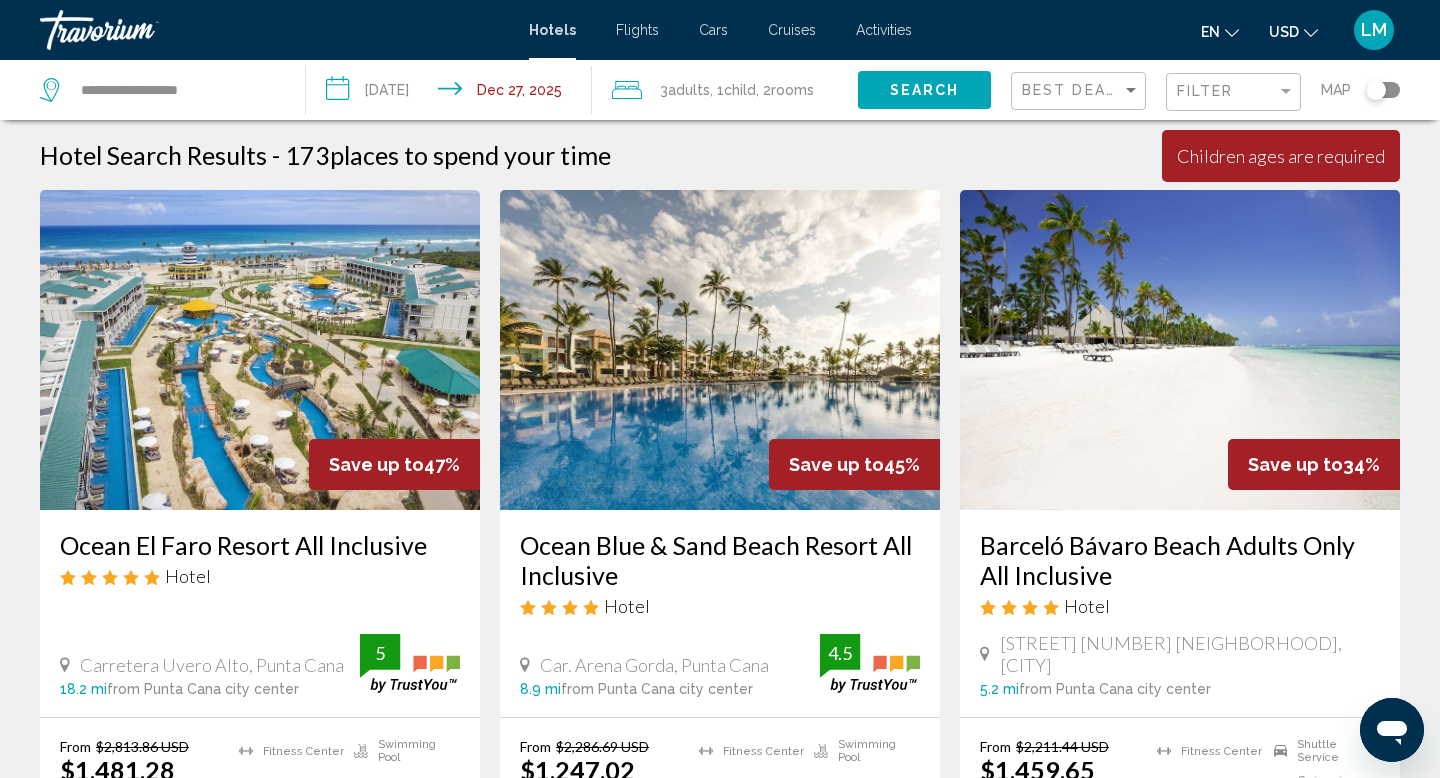 click on "Search" 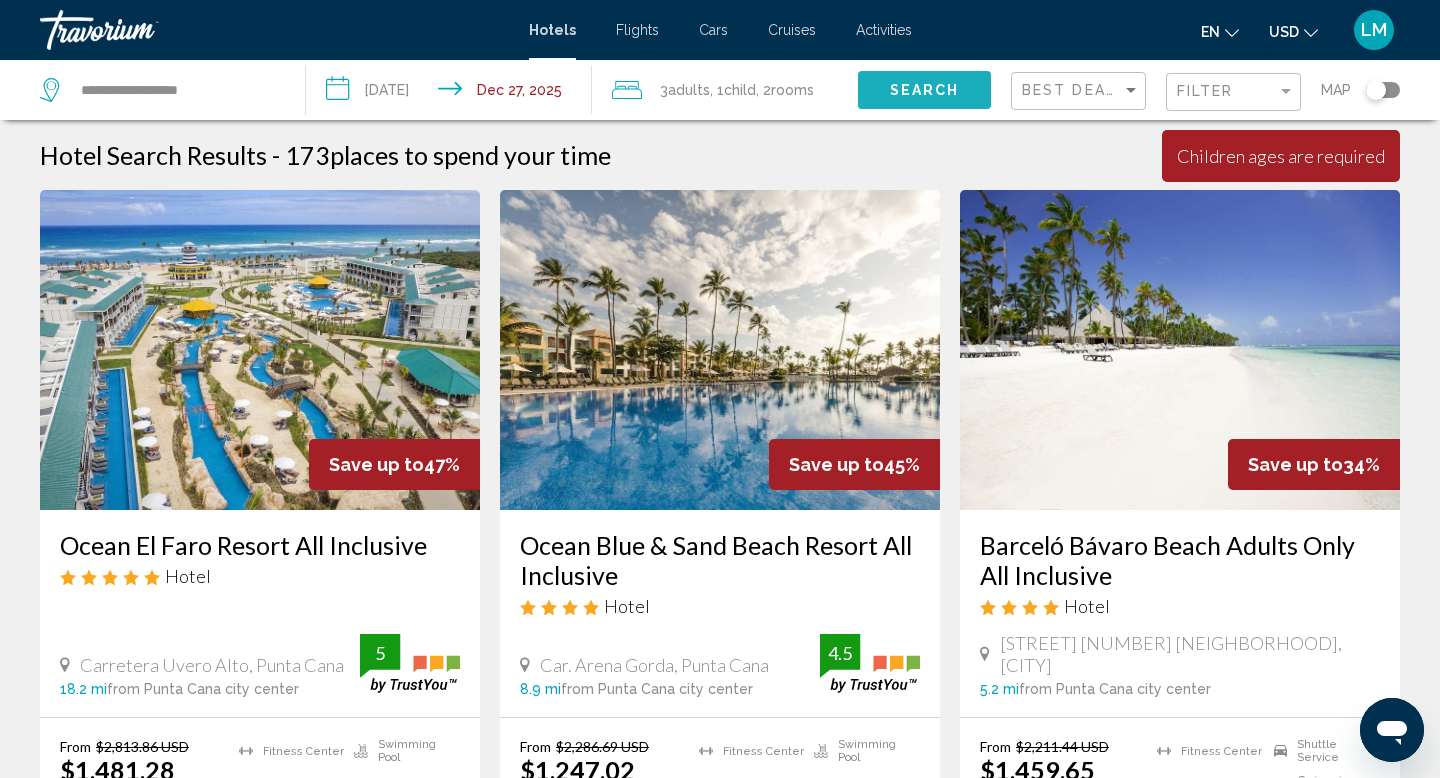 click on "Search" 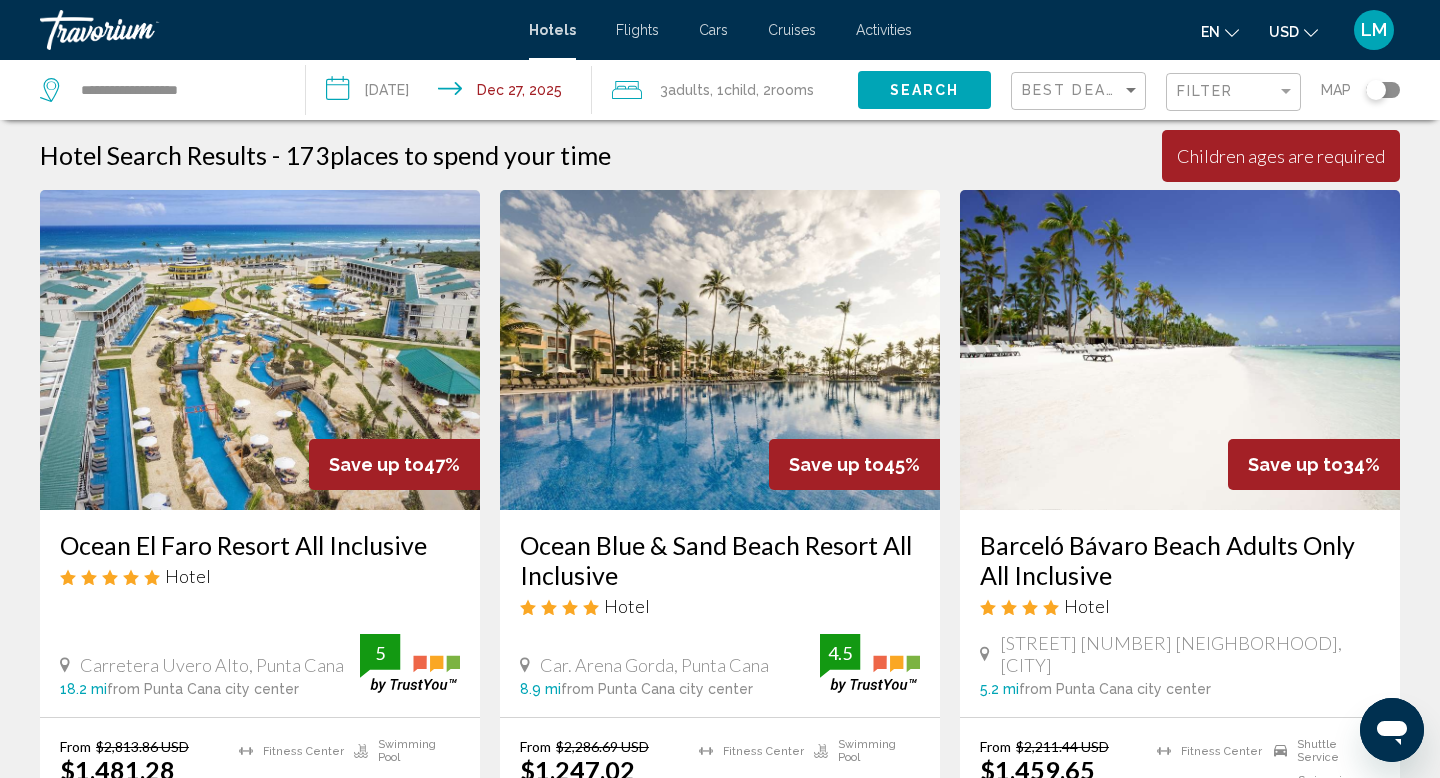 click on "Search" 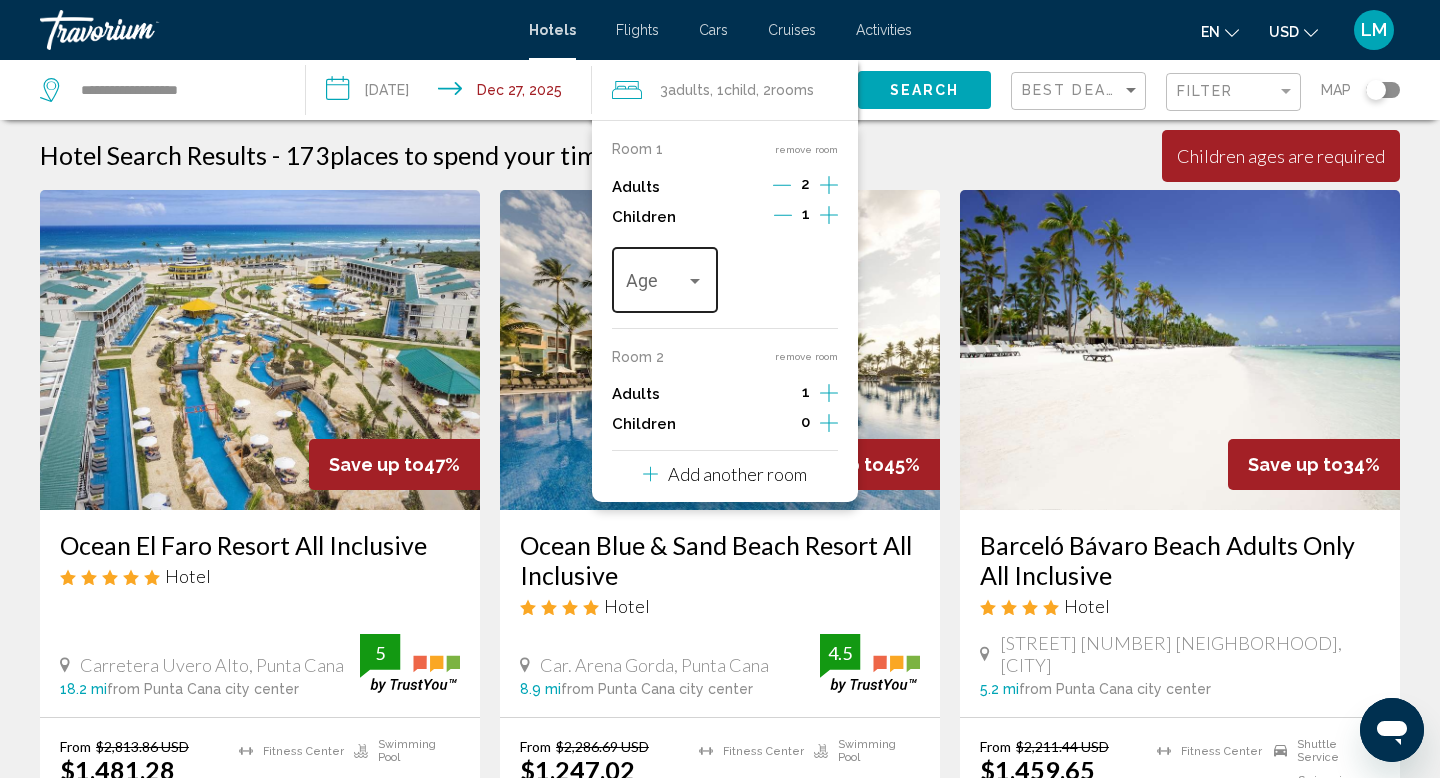 click on "Age" at bounding box center [665, 277] 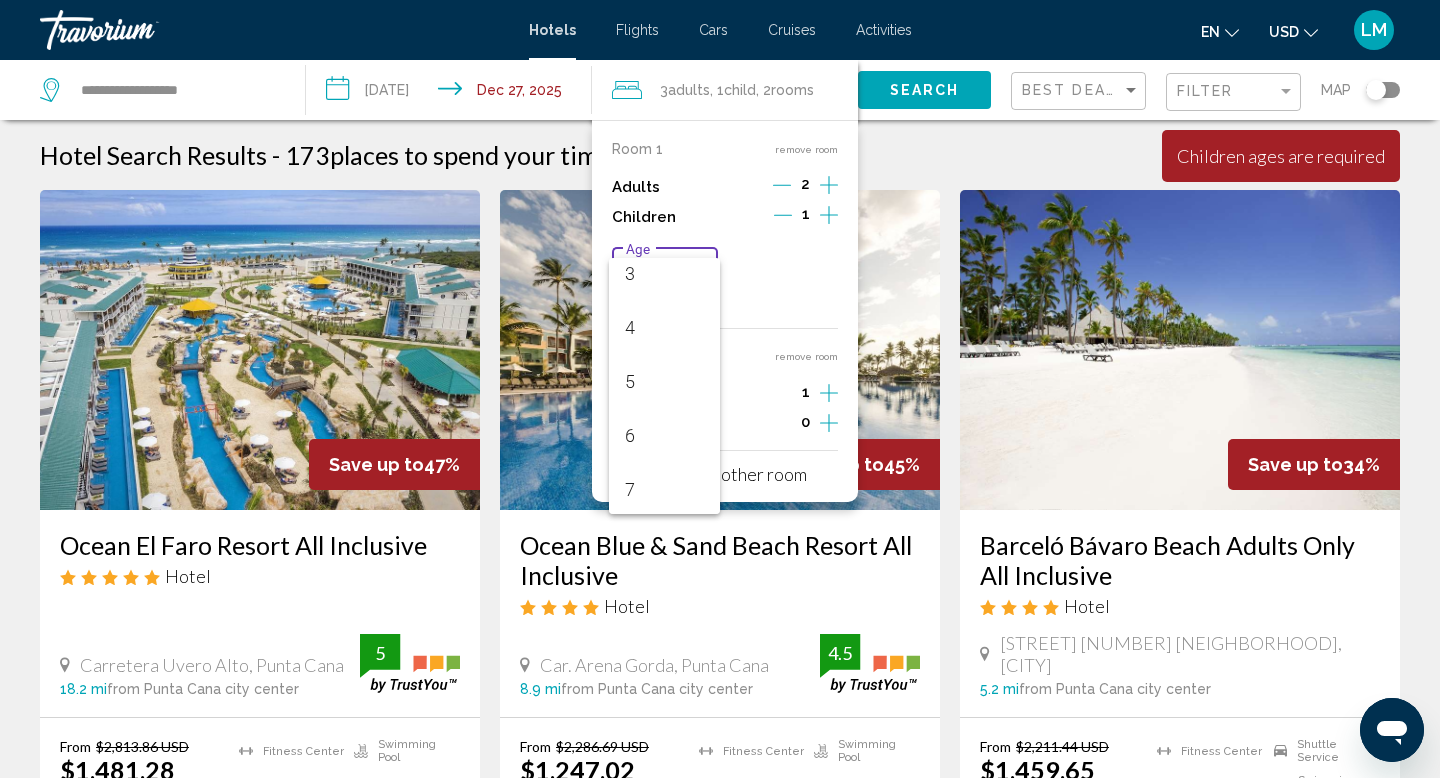 scroll, scrollTop: 175, scrollLeft: 0, axis: vertical 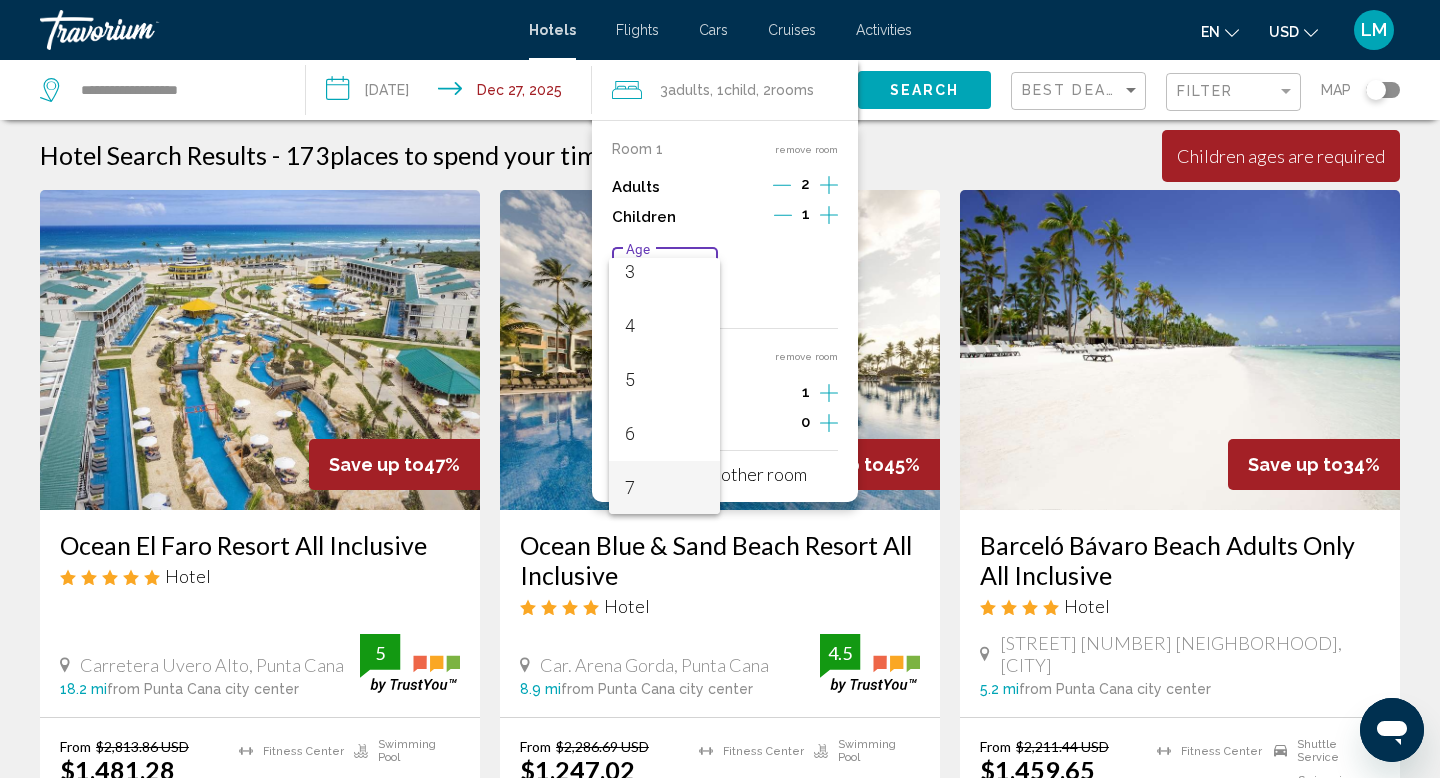 click on "7" at bounding box center [664, 488] 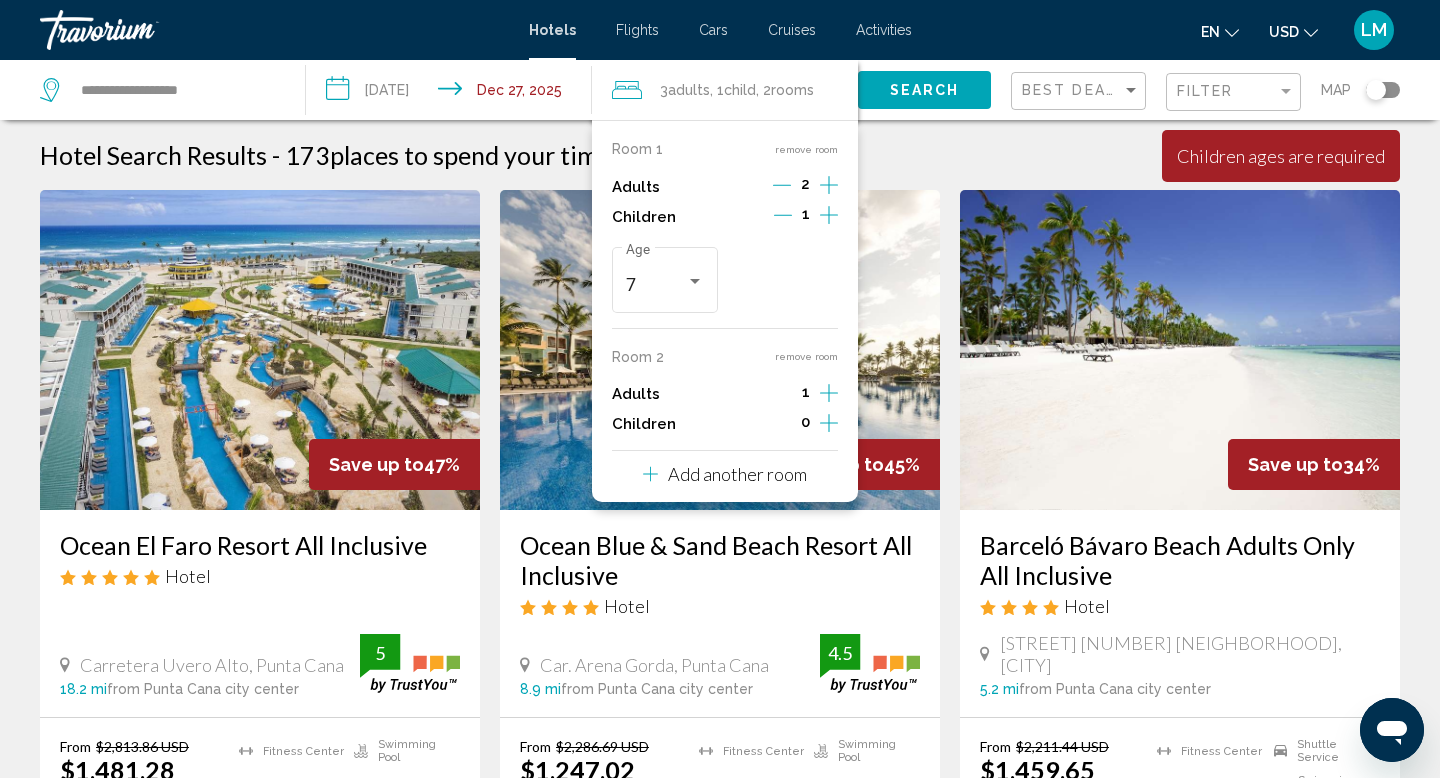 click on "Hotel Search Results  -   173  places to spend your time" at bounding box center [720, 155] 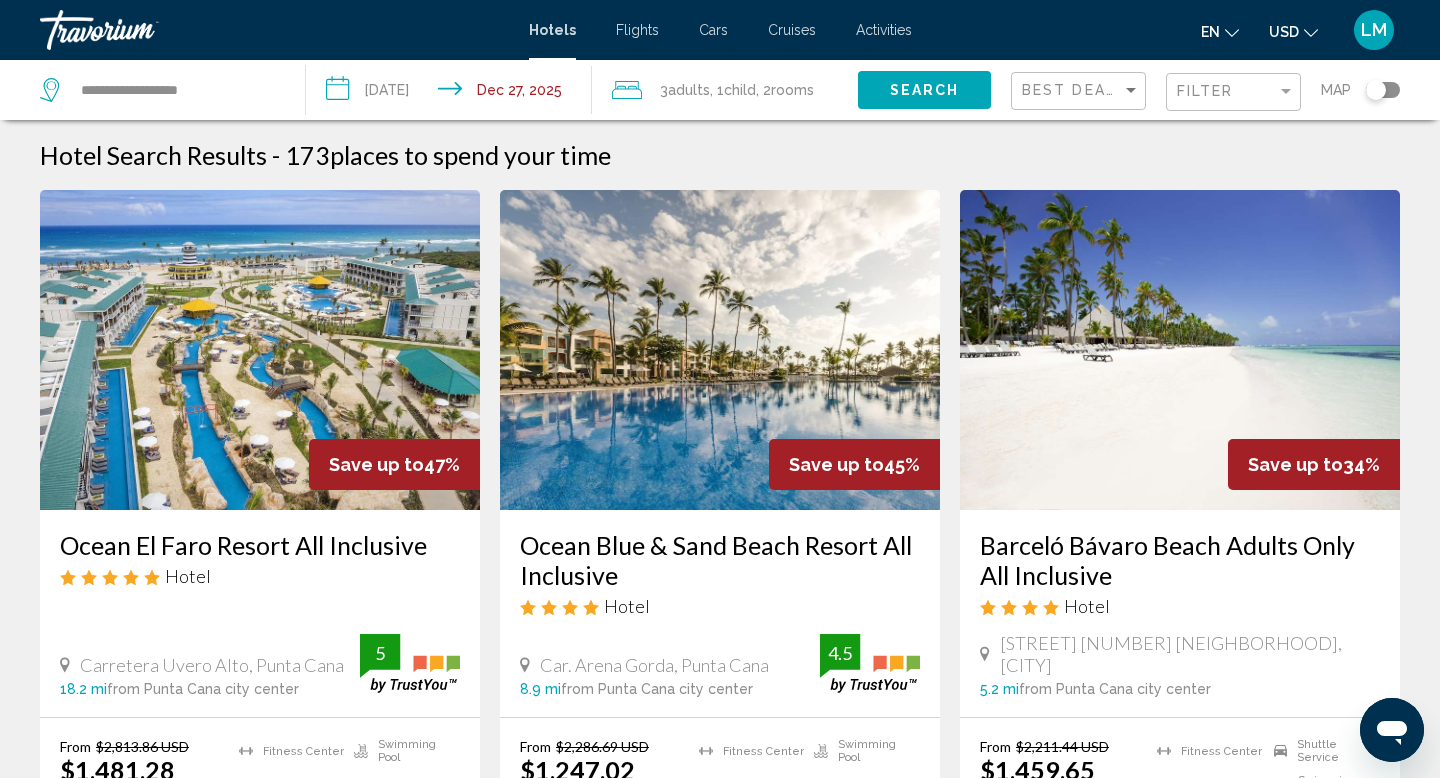 click on "Search" 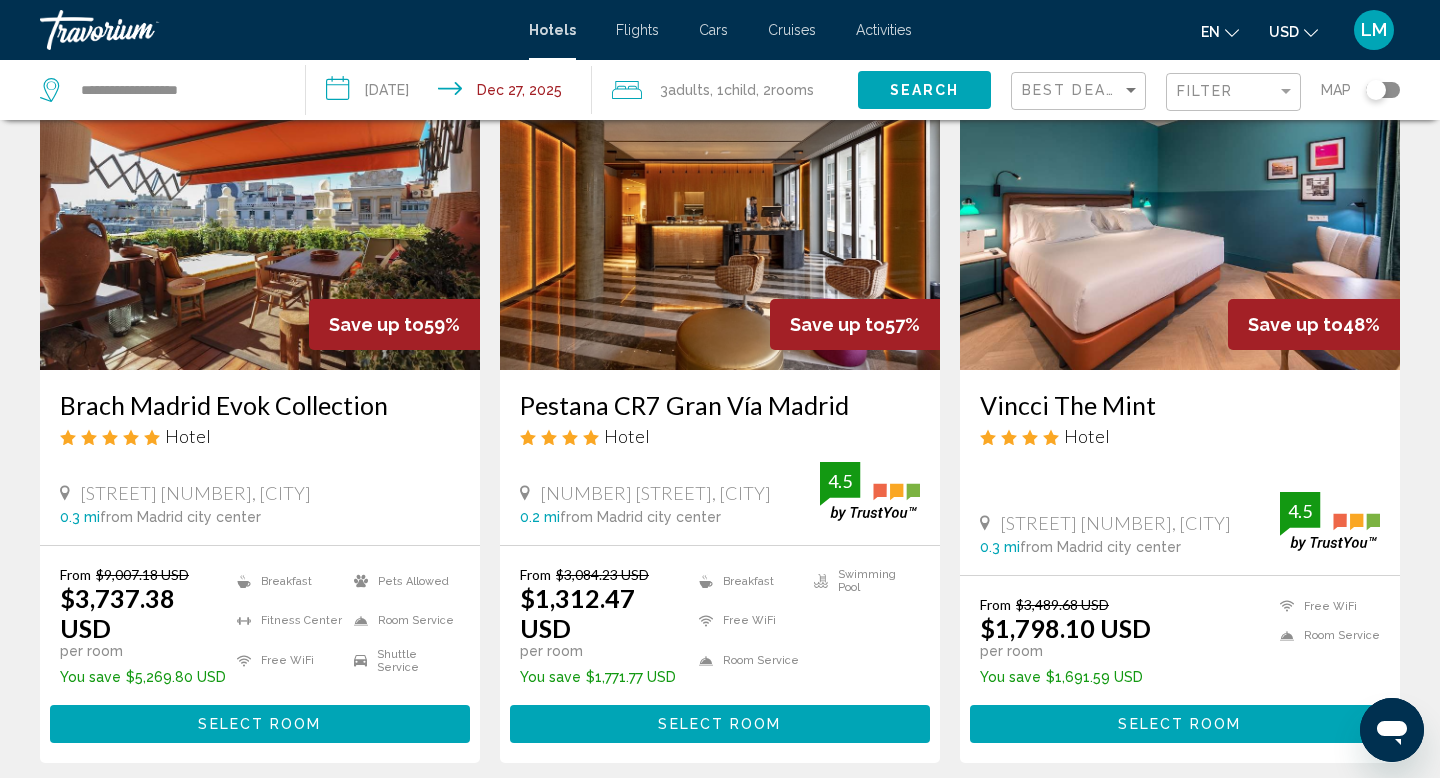 scroll, scrollTop: 142, scrollLeft: 0, axis: vertical 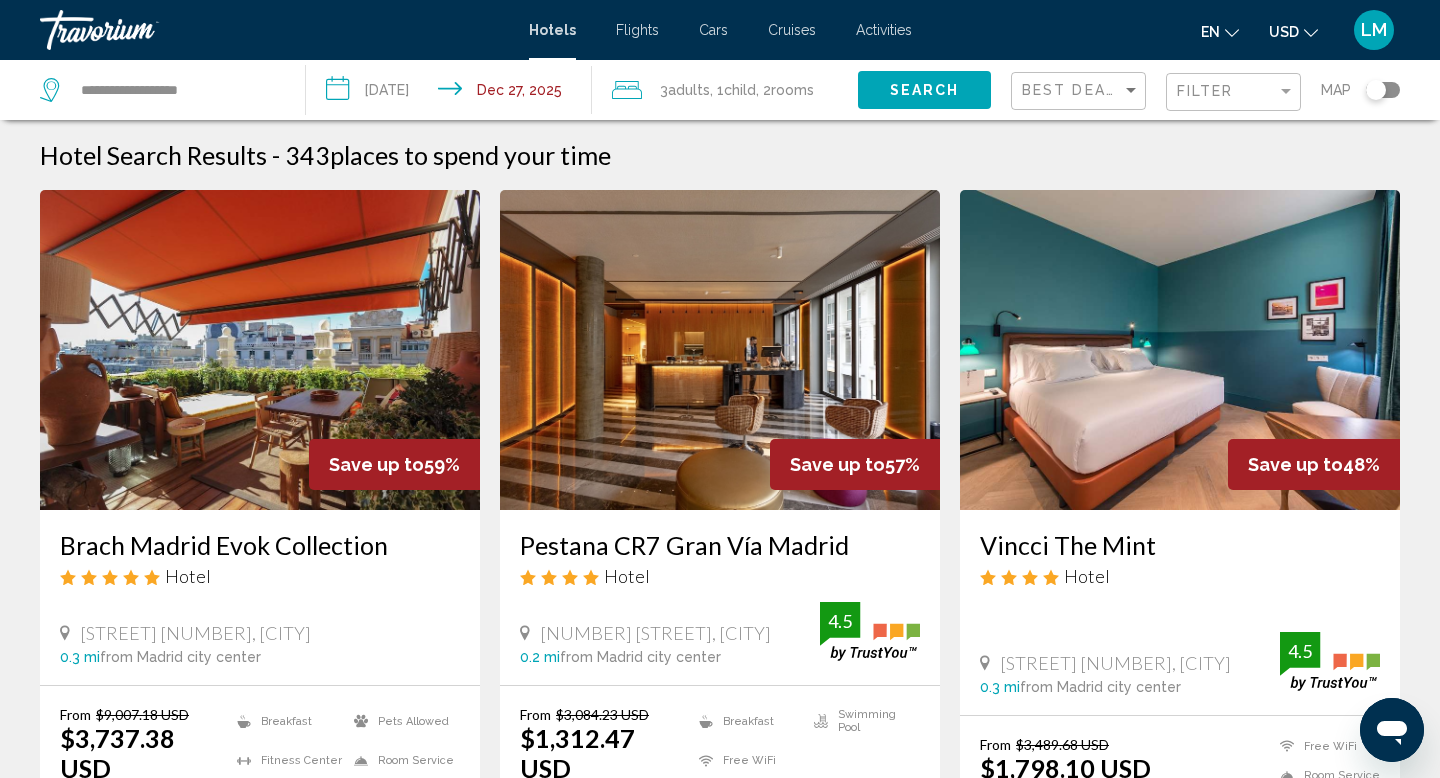 click on "Hotels Flights Cars Cruises Activities Hotels Flights Cars Cruises Activities en
English Español Français Italiano Português русский USD
USD ($) MXN (Mex$) CAD (Can$) GBP (£) EUR (€) AUD (A$) NZD (NZ$) CNY (CN¥) LM Login" at bounding box center (720, 30) 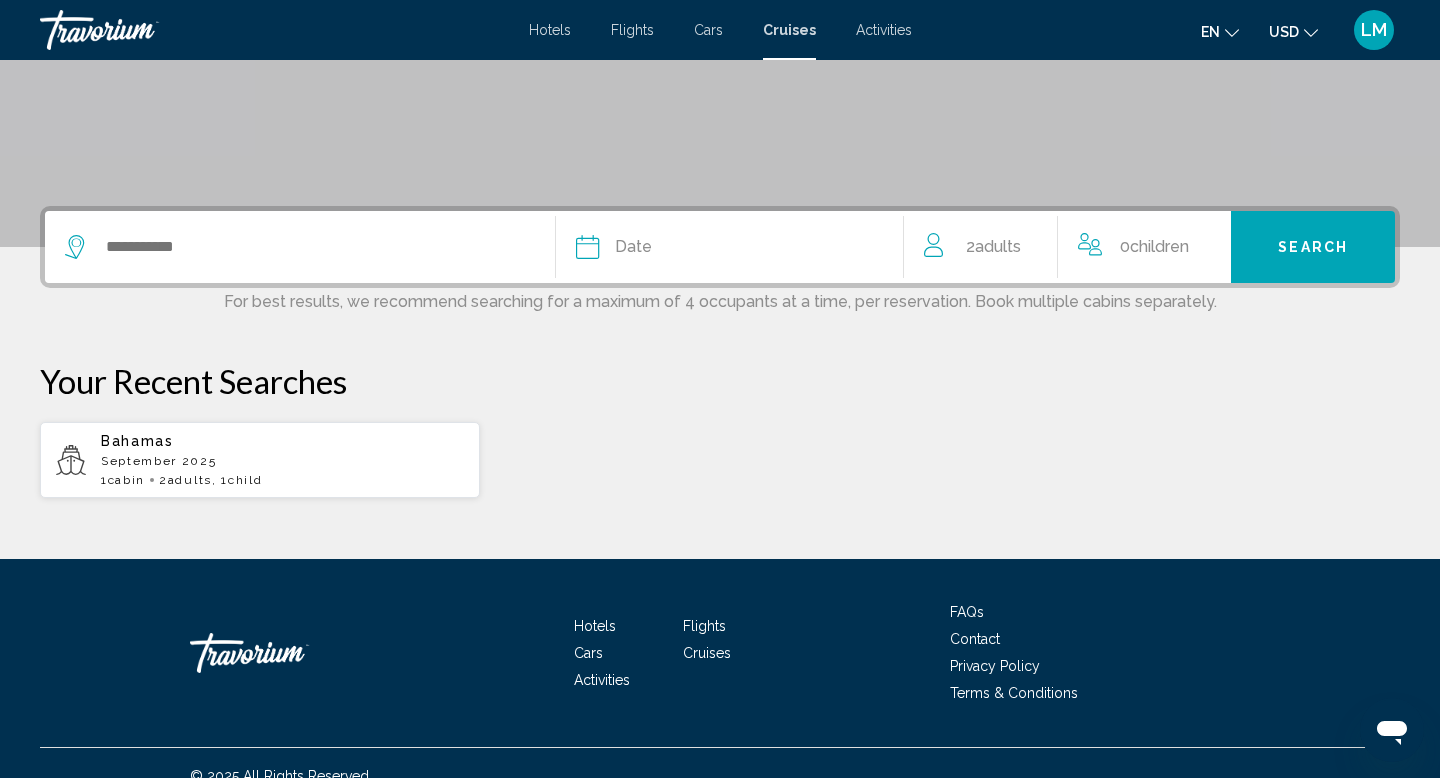 scroll, scrollTop: 379, scrollLeft: 0, axis: vertical 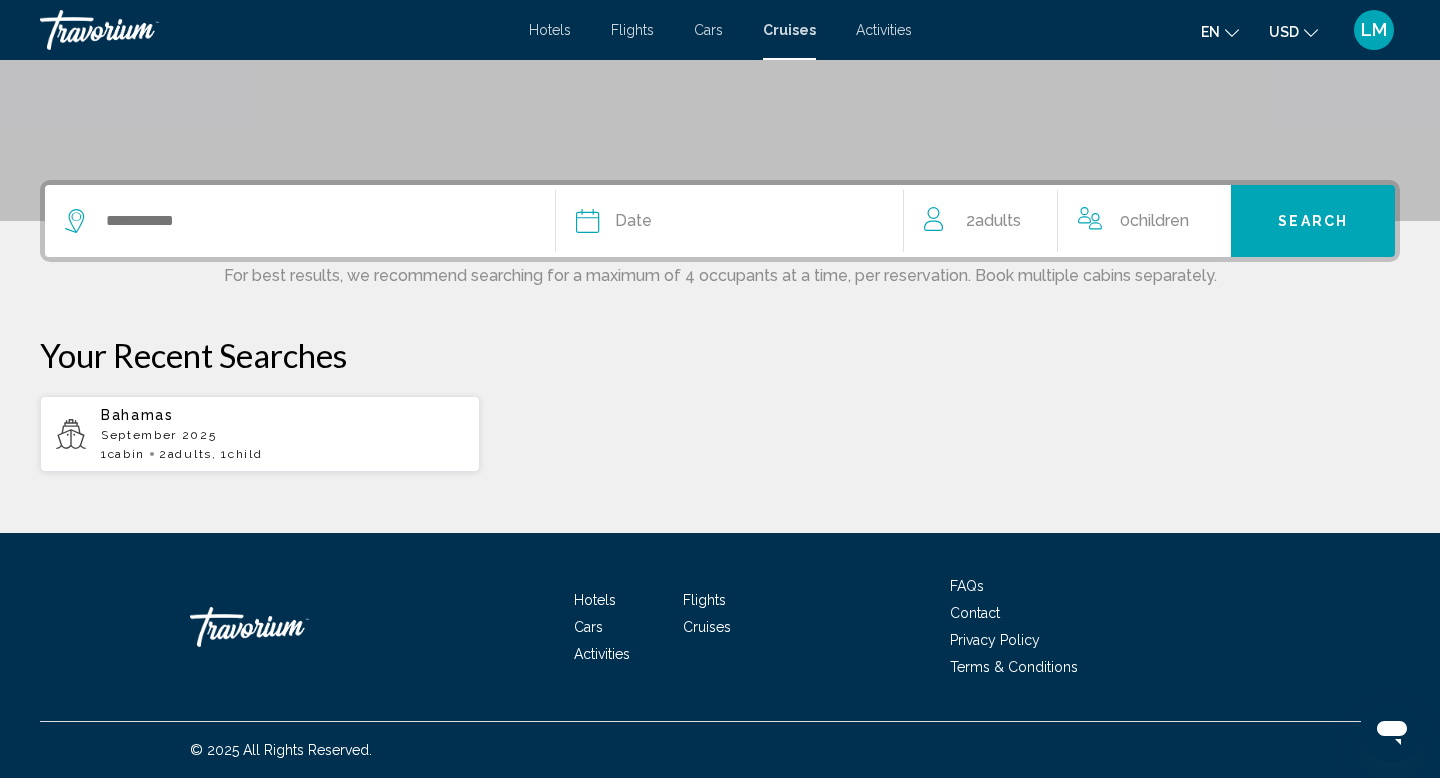 click at bounding box center [140, 30] 